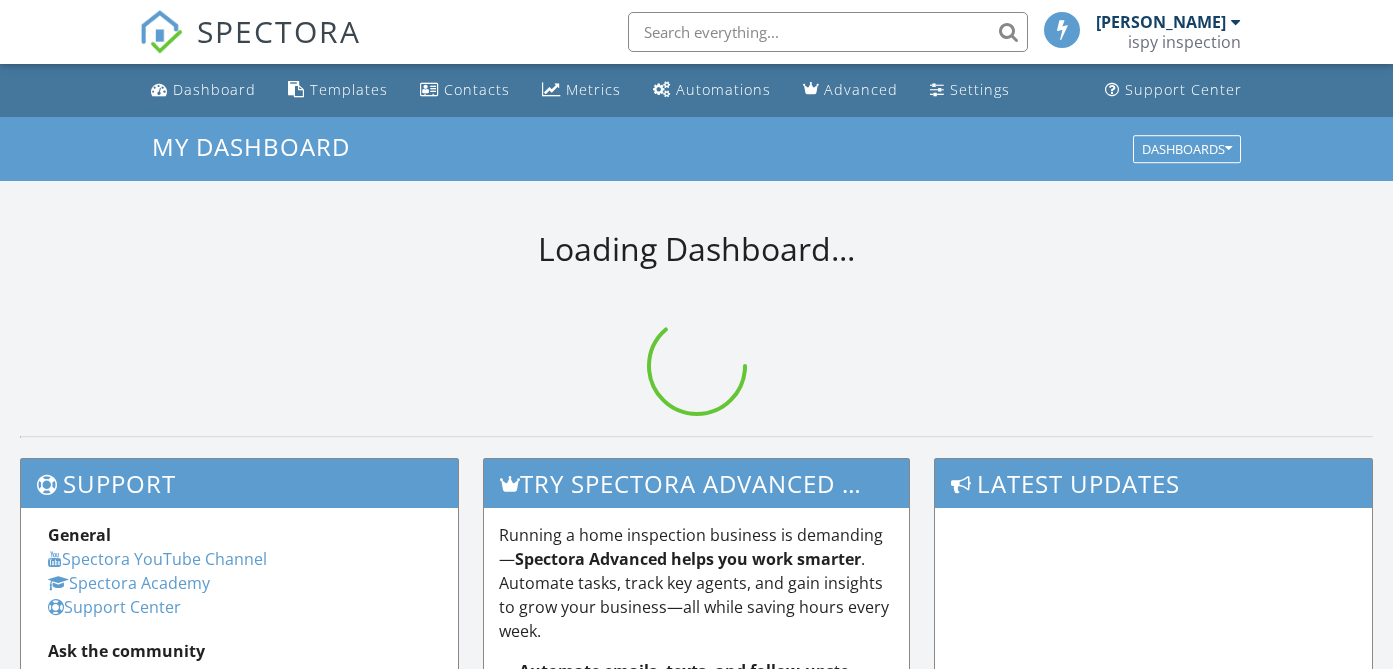 scroll, scrollTop: 0, scrollLeft: 0, axis: both 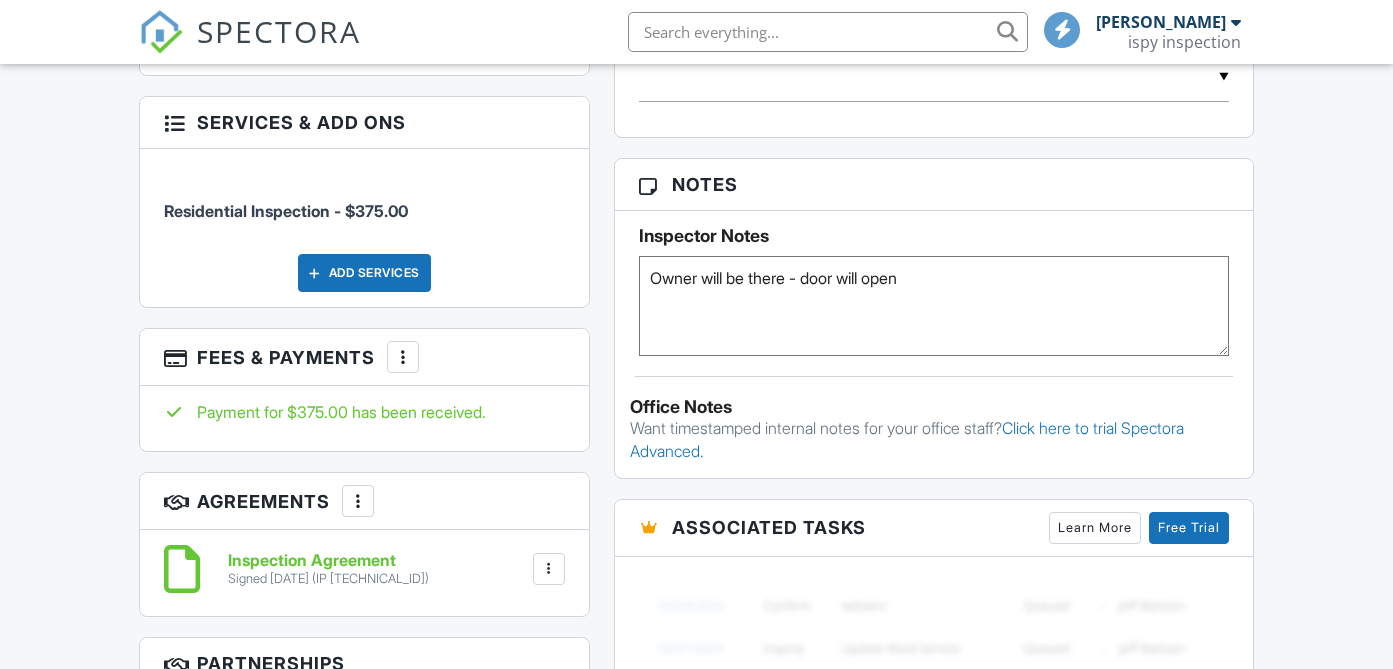 click at bounding box center (161, 32) 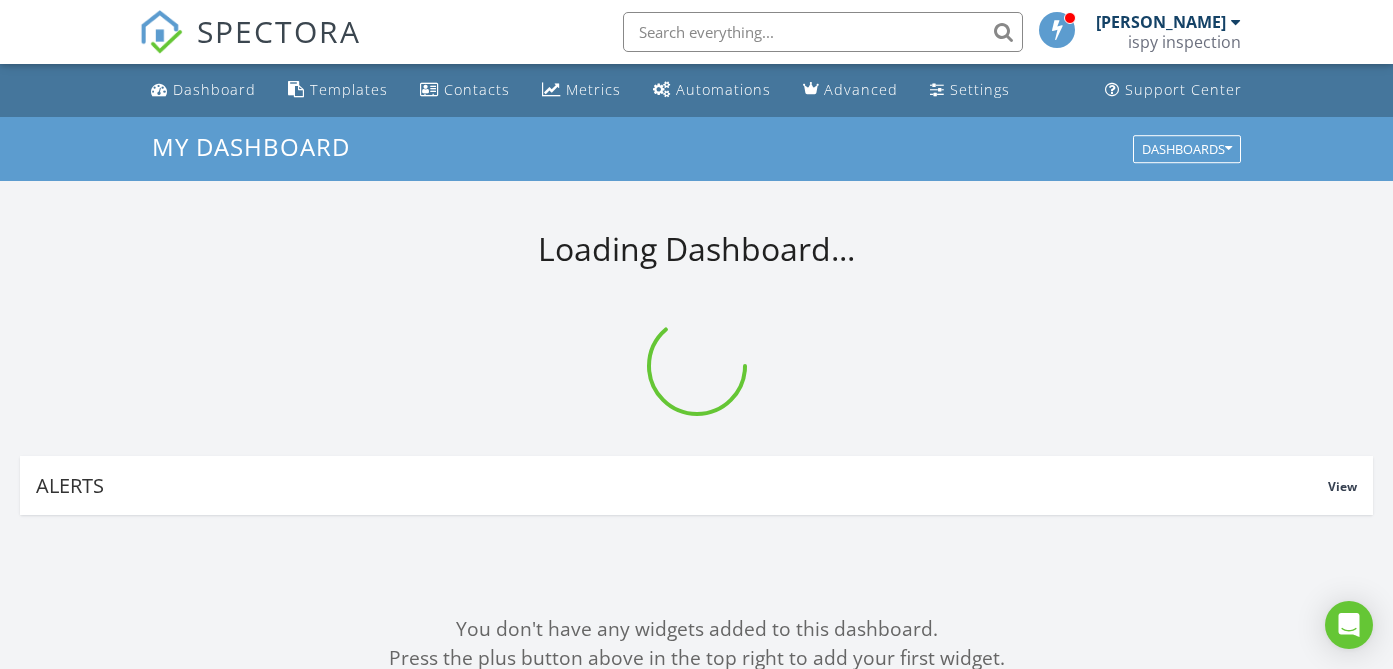 scroll, scrollTop: 190, scrollLeft: 0, axis: vertical 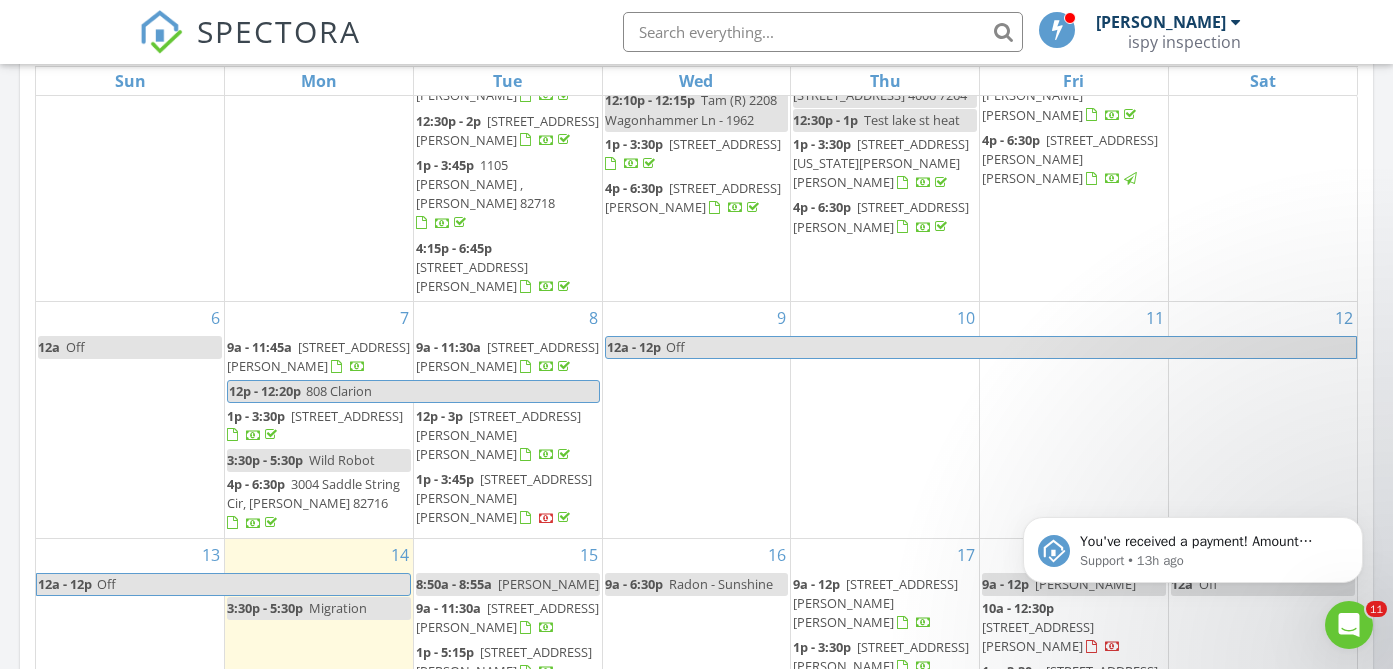 click on "619 Par Dr , Gillette 82718" at bounding box center [504, 661] 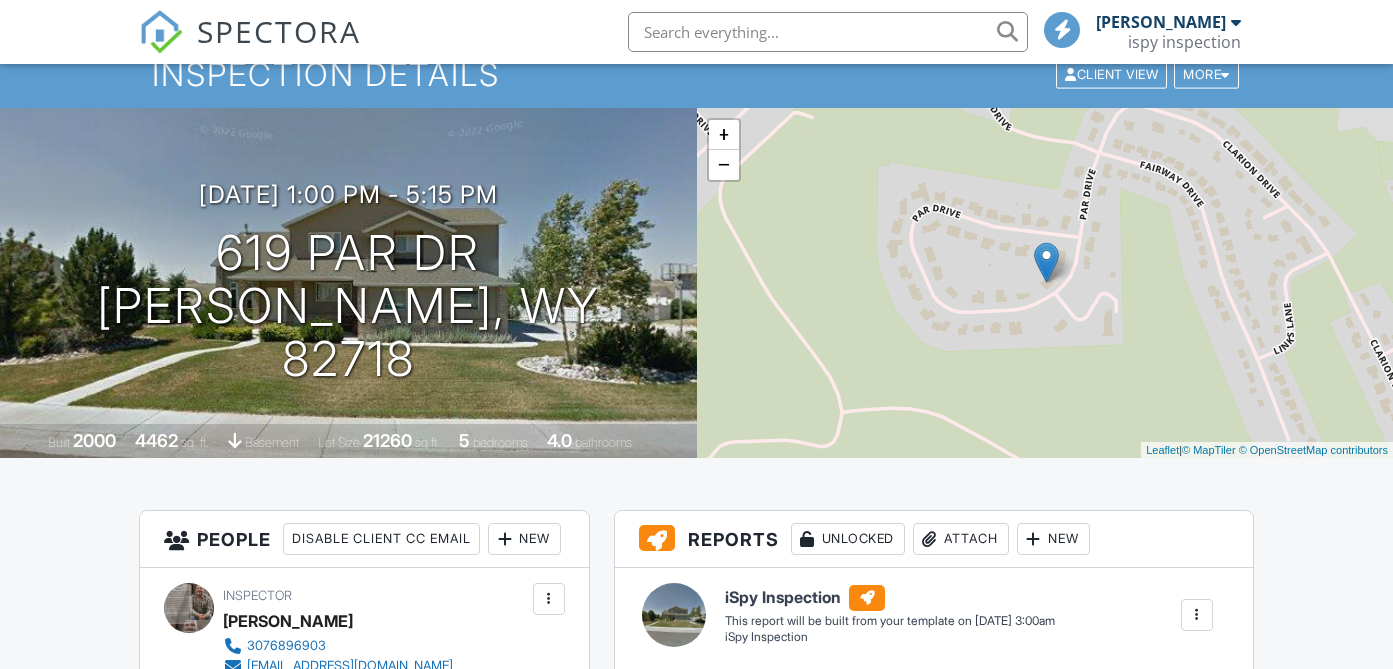 scroll, scrollTop: 128, scrollLeft: 0, axis: vertical 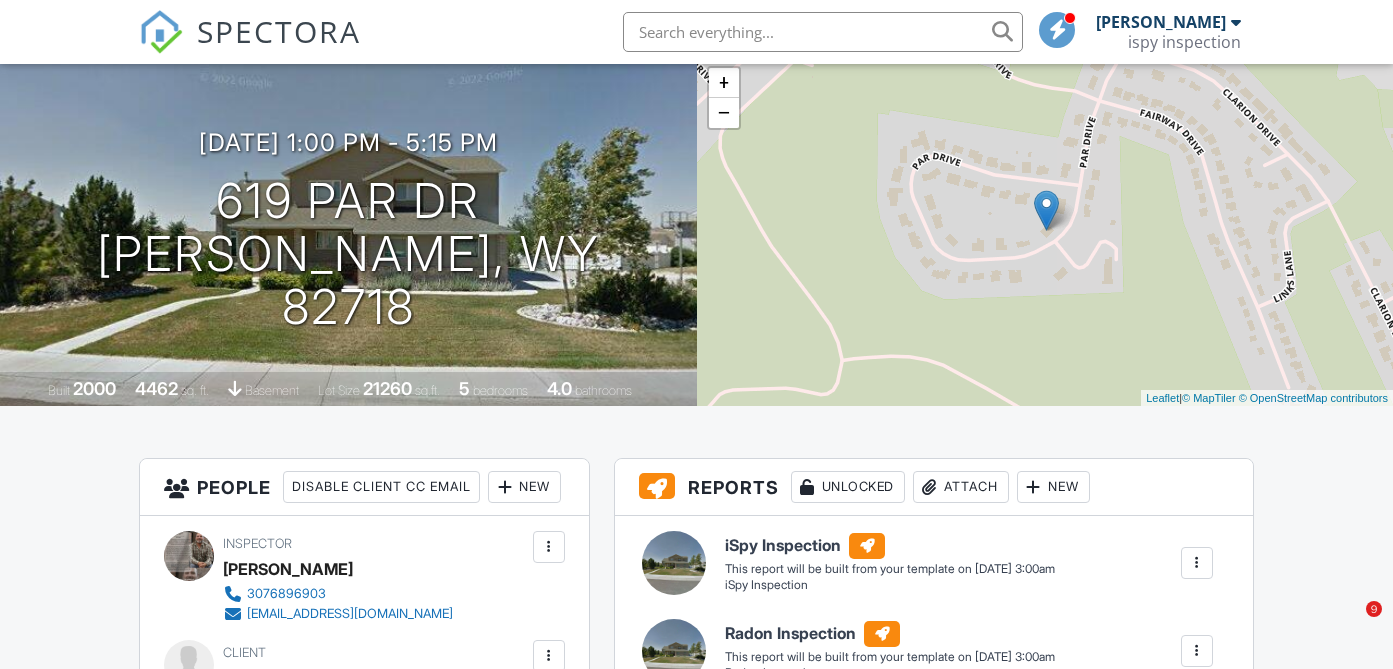 click on "SPECTORA
Jeremy Torrez
ispy inspection
Role:
Inspector
Change Role
Dashboard
New Inspection
Inspections
Calendar
Template Editor
Contacts
Automations
Team
Metrics
Payments
Data Exports
Billing
Reporting
Advanced
Settings
What's New
Sign Out" at bounding box center [696, 32] 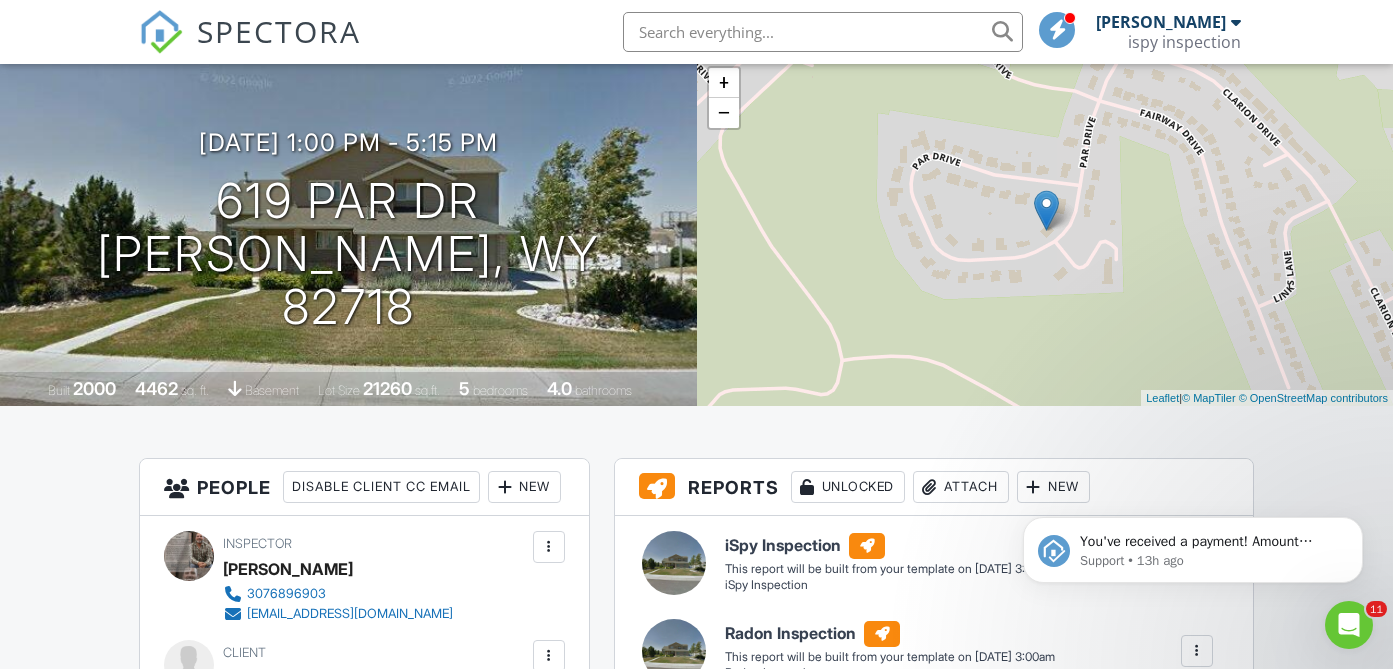 scroll, scrollTop: 0, scrollLeft: 0, axis: both 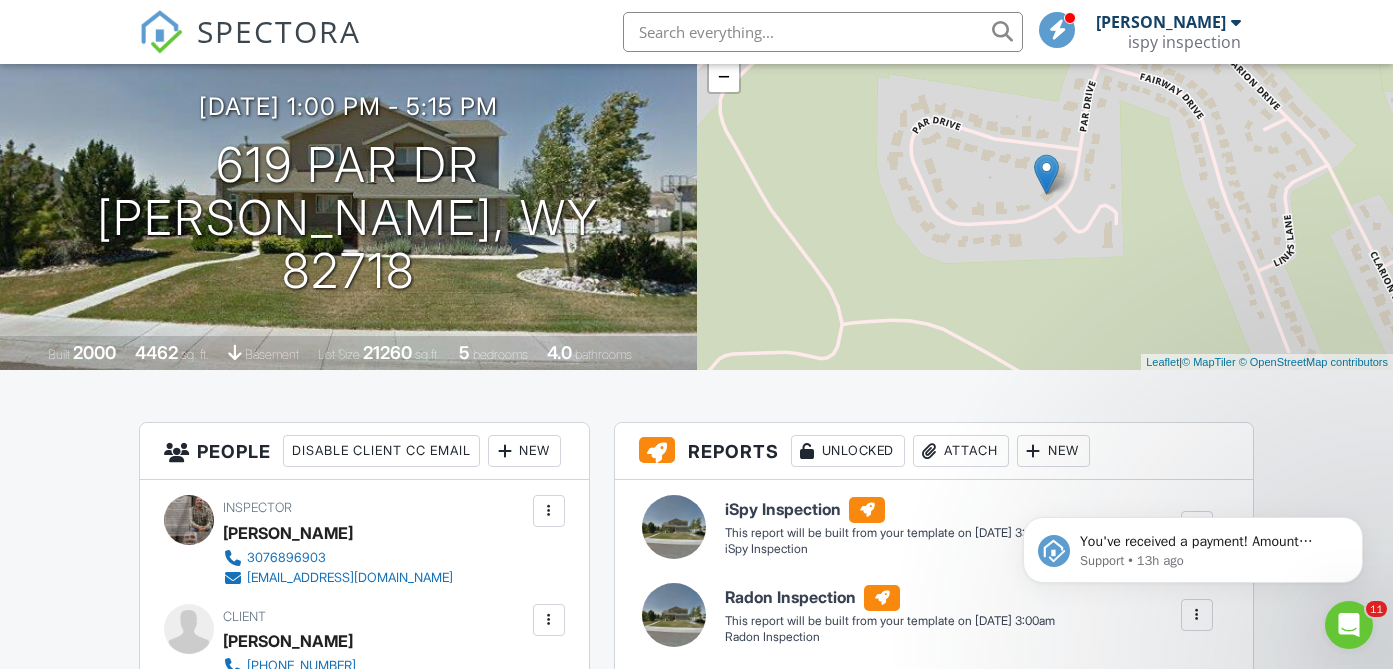 click at bounding box center (161, 32) 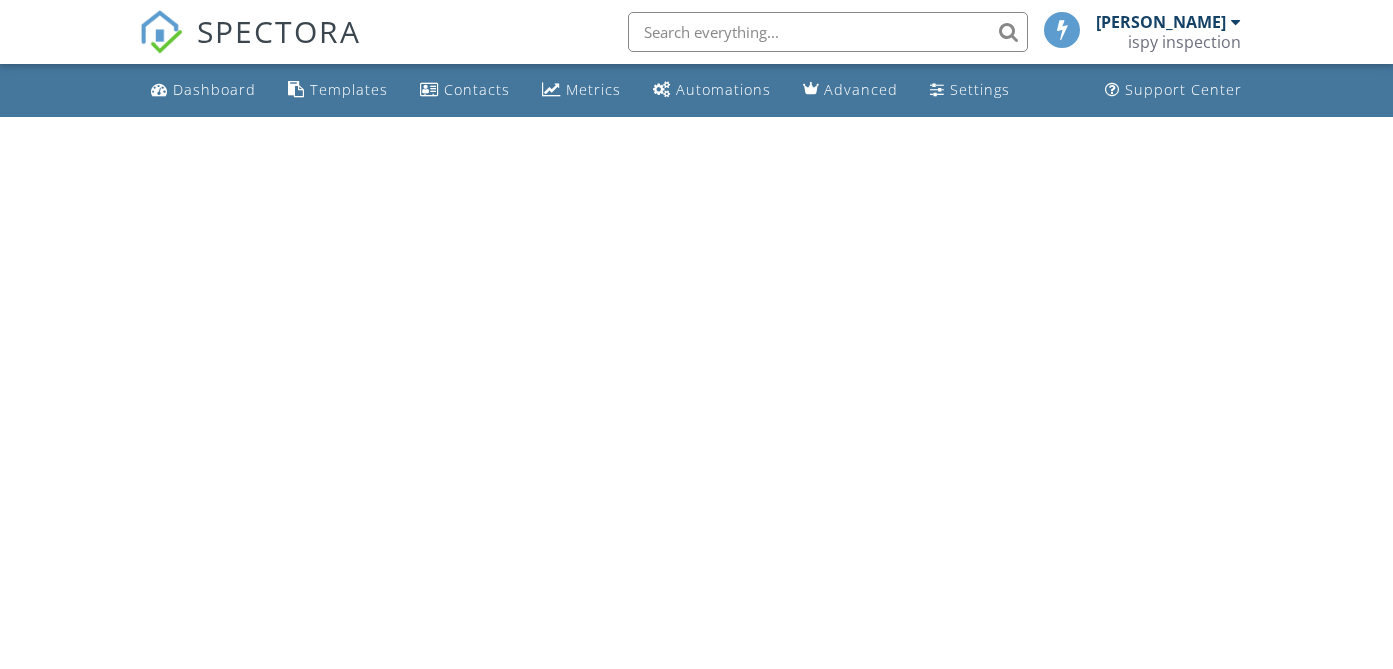 scroll, scrollTop: 0, scrollLeft: 0, axis: both 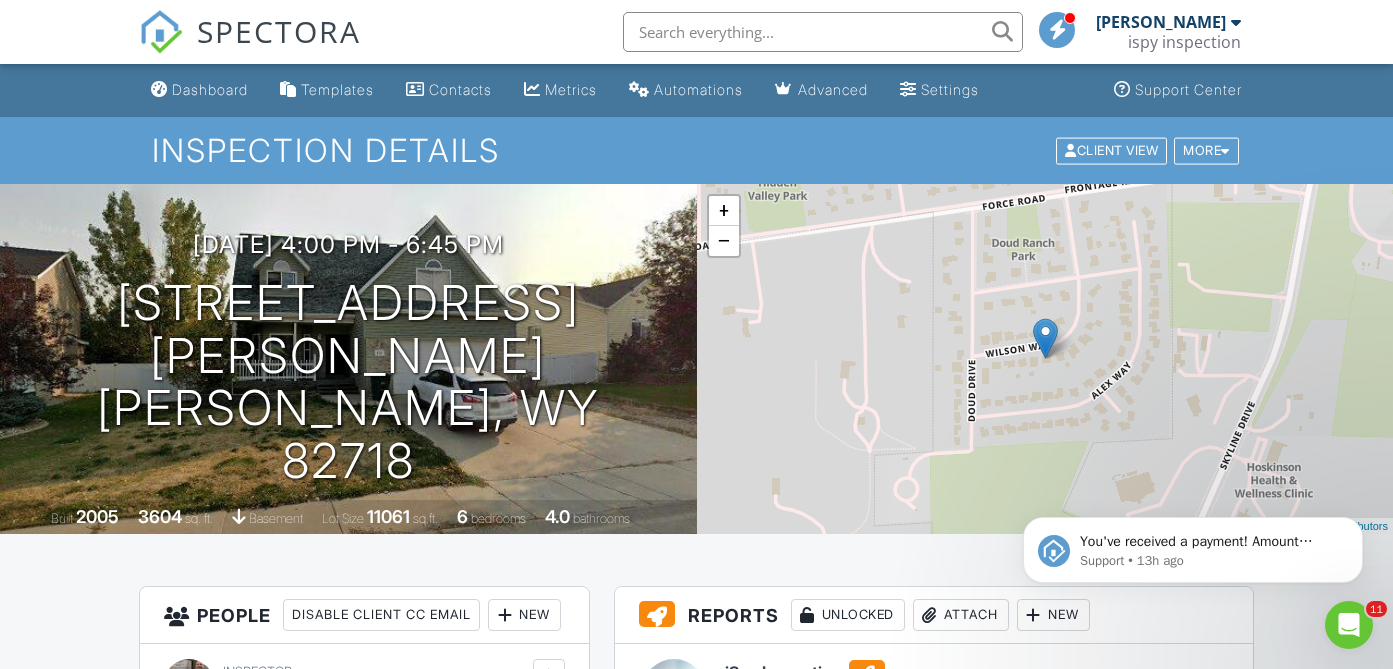 click at bounding box center (161, 32) 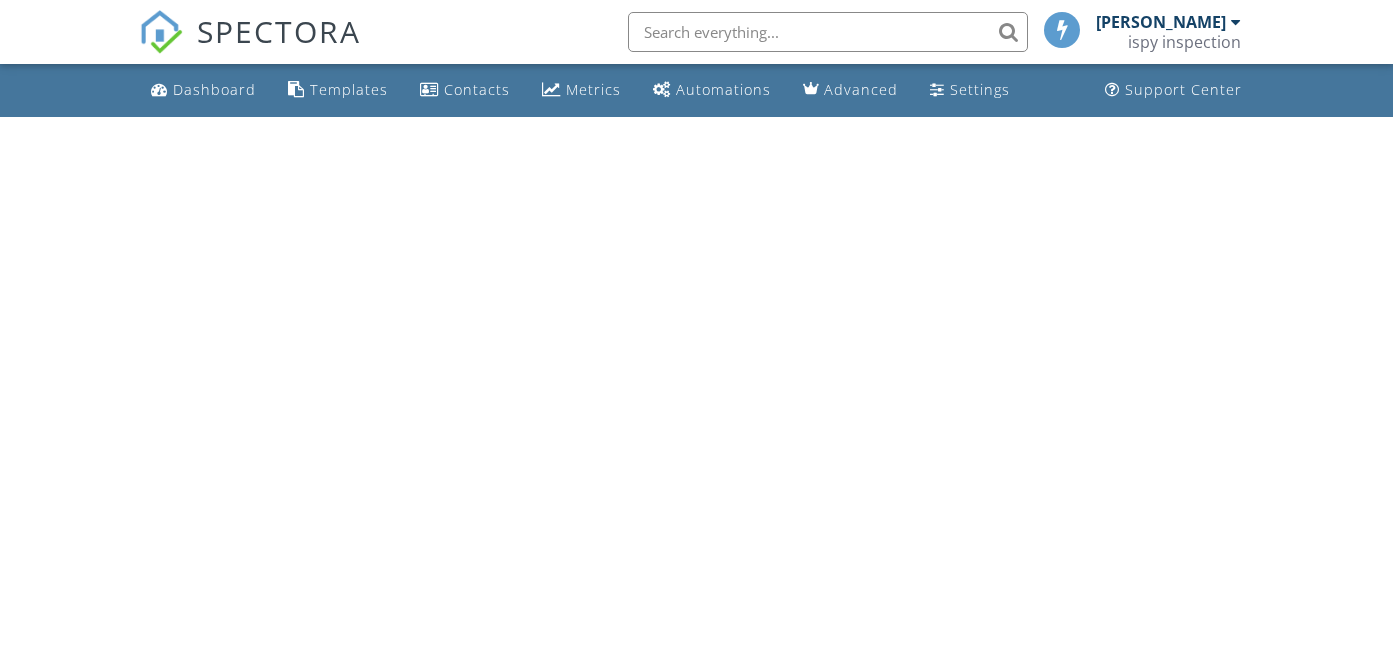 scroll, scrollTop: 0, scrollLeft: 0, axis: both 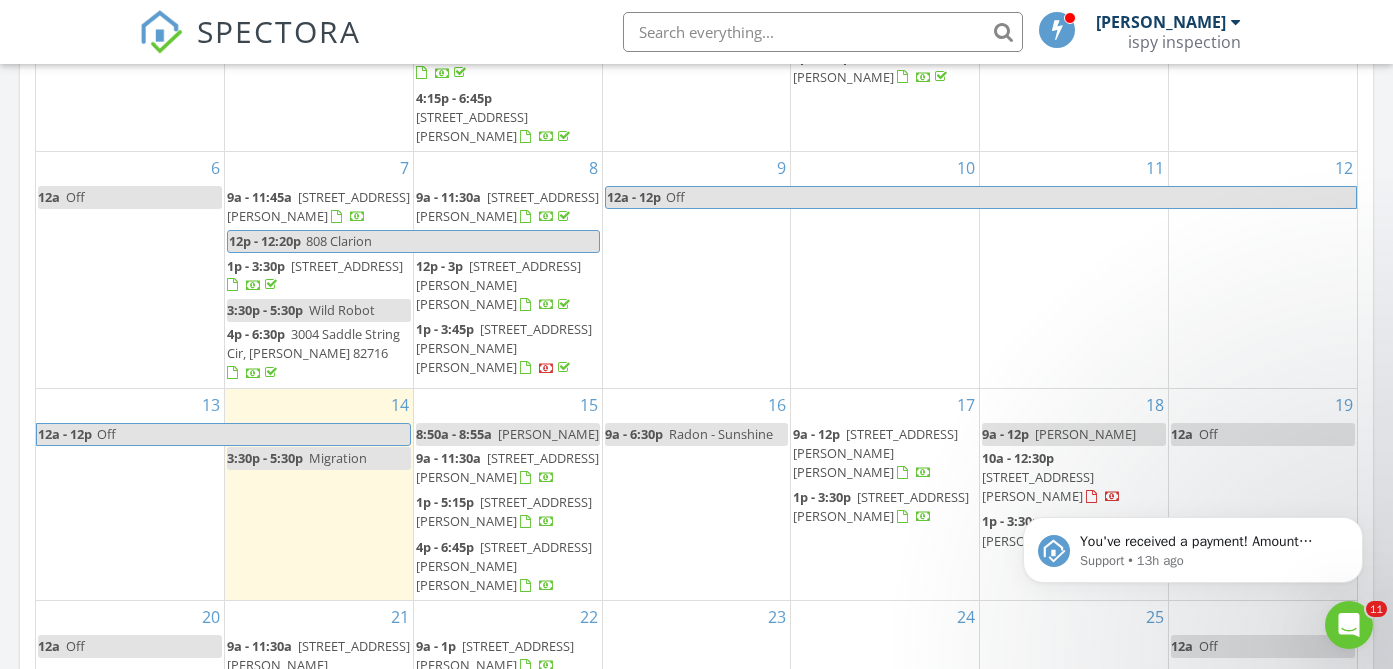 click at bounding box center [914, 473] 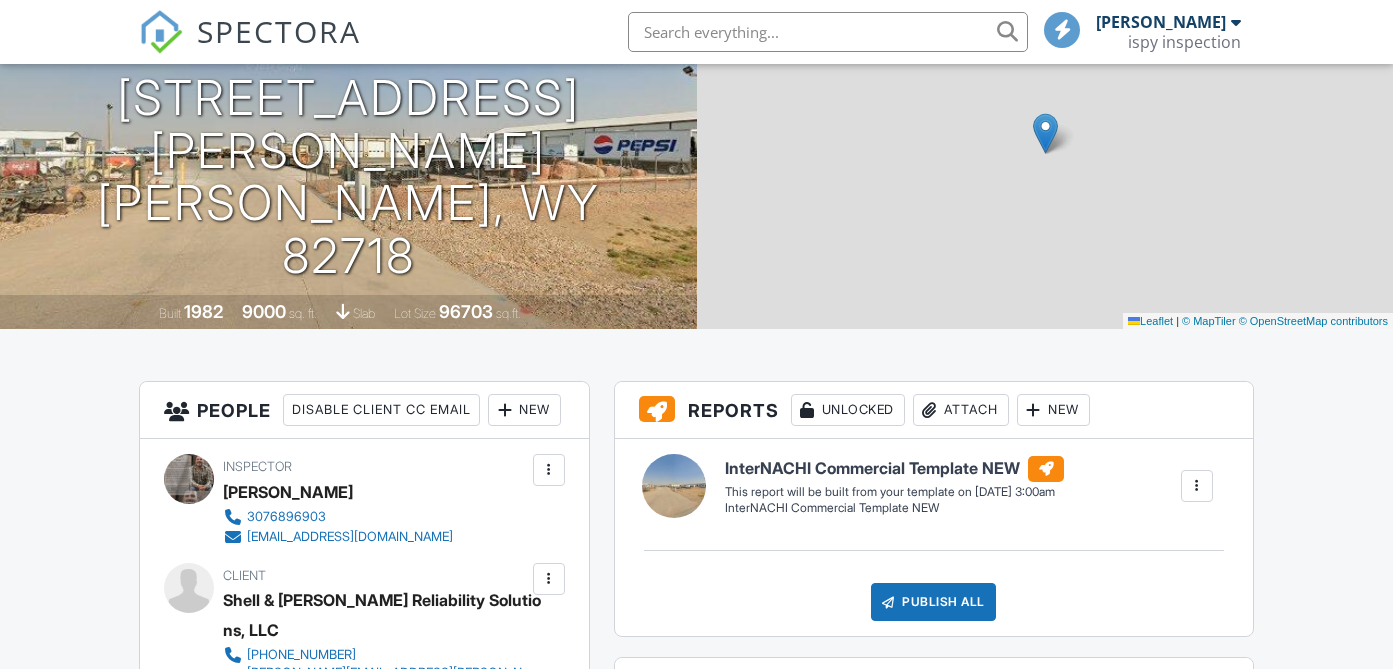 scroll, scrollTop: 251, scrollLeft: 0, axis: vertical 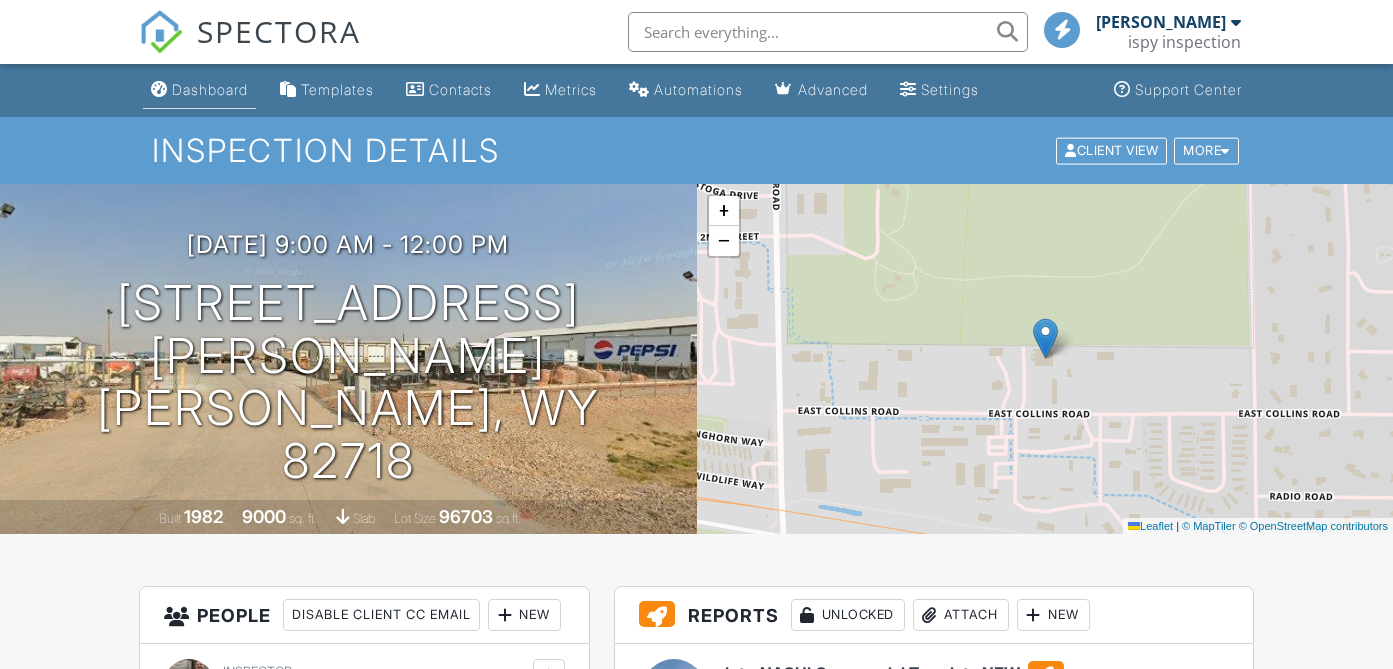click on "Dashboard" at bounding box center (210, 89) 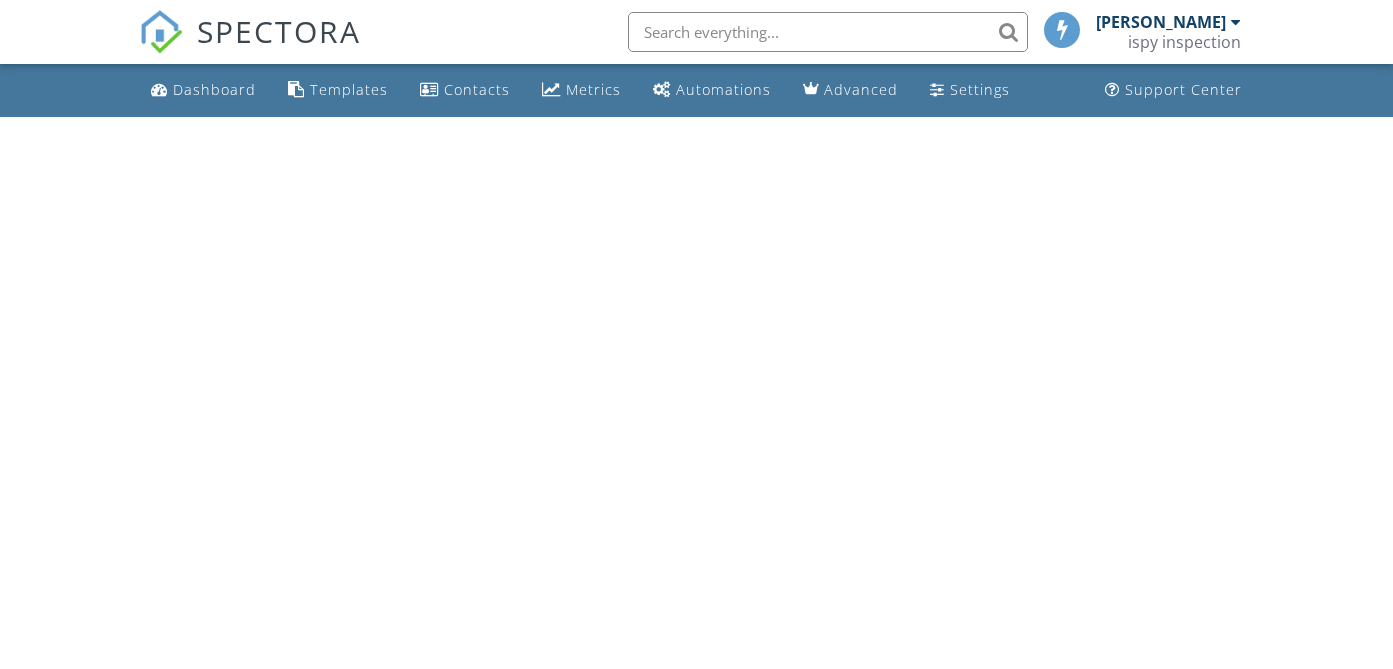 scroll, scrollTop: 0, scrollLeft: 0, axis: both 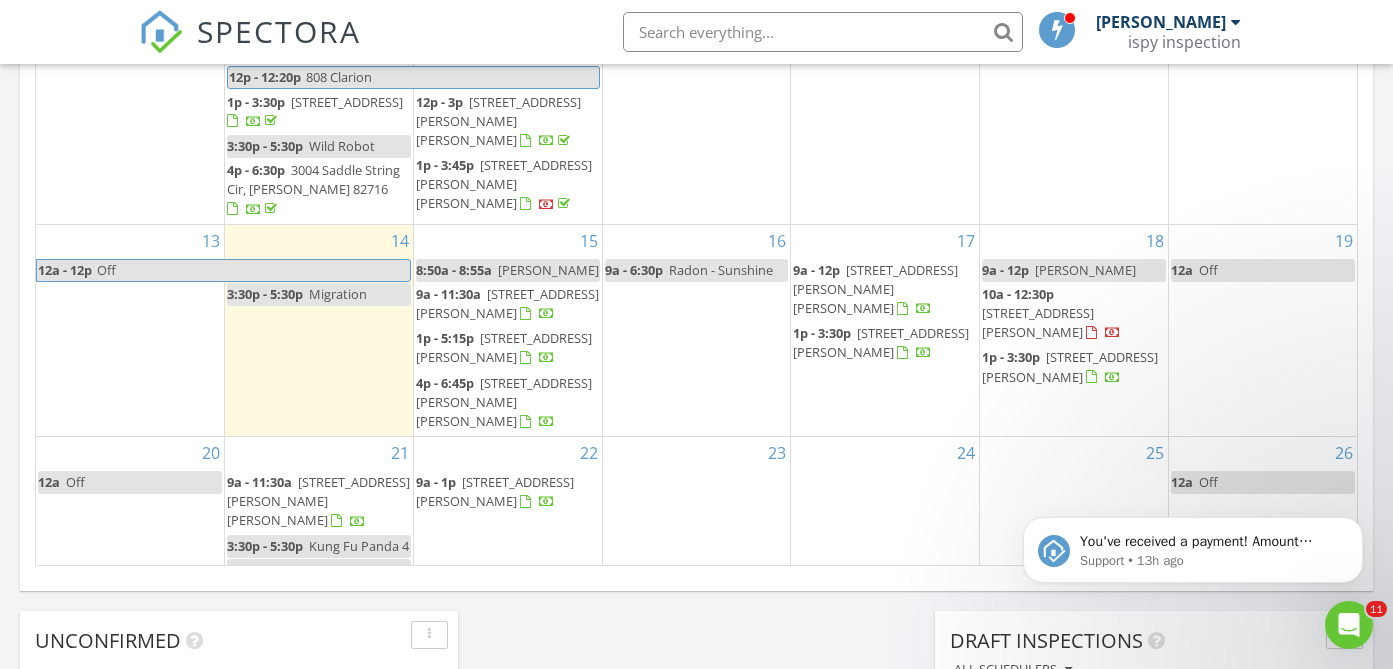 click on "17
9a - 12p
4001 Collins Rd E, Gillette 82718
1p - 3:30p
41 N Heptner Rd A, Rozet 82727" at bounding box center [885, 330] 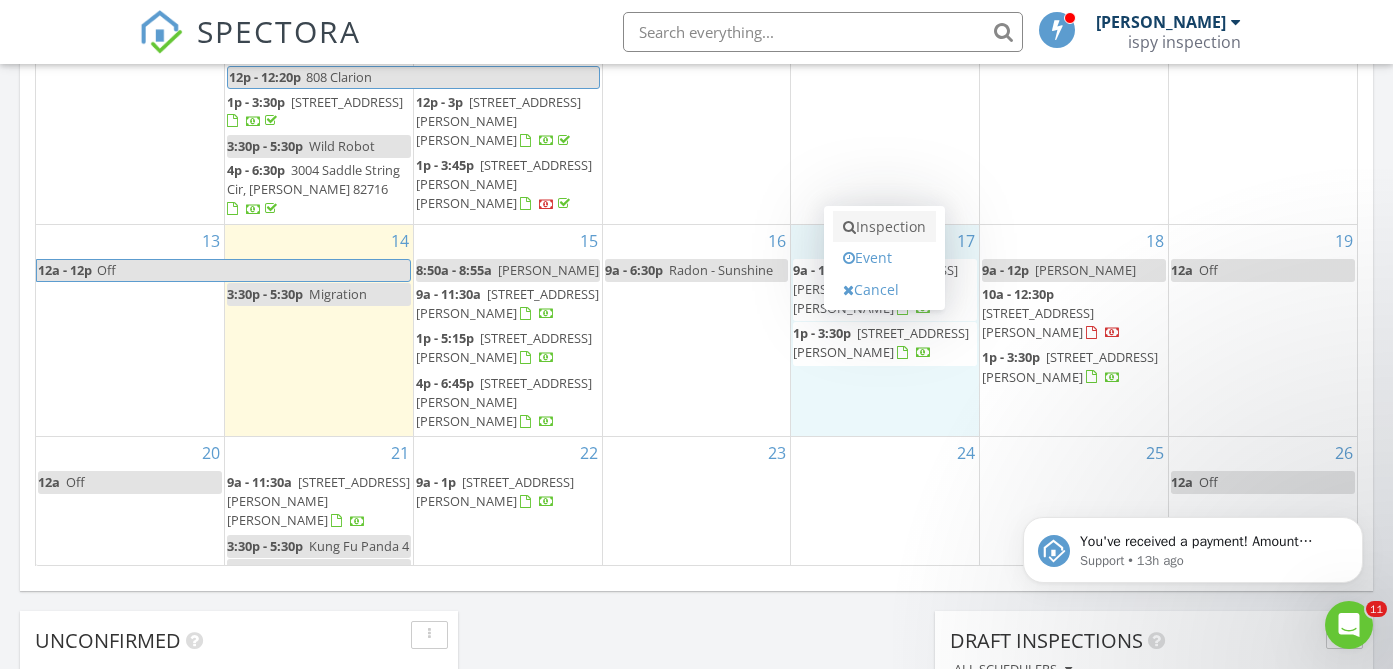 click on "Inspection" at bounding box center (884, 227) 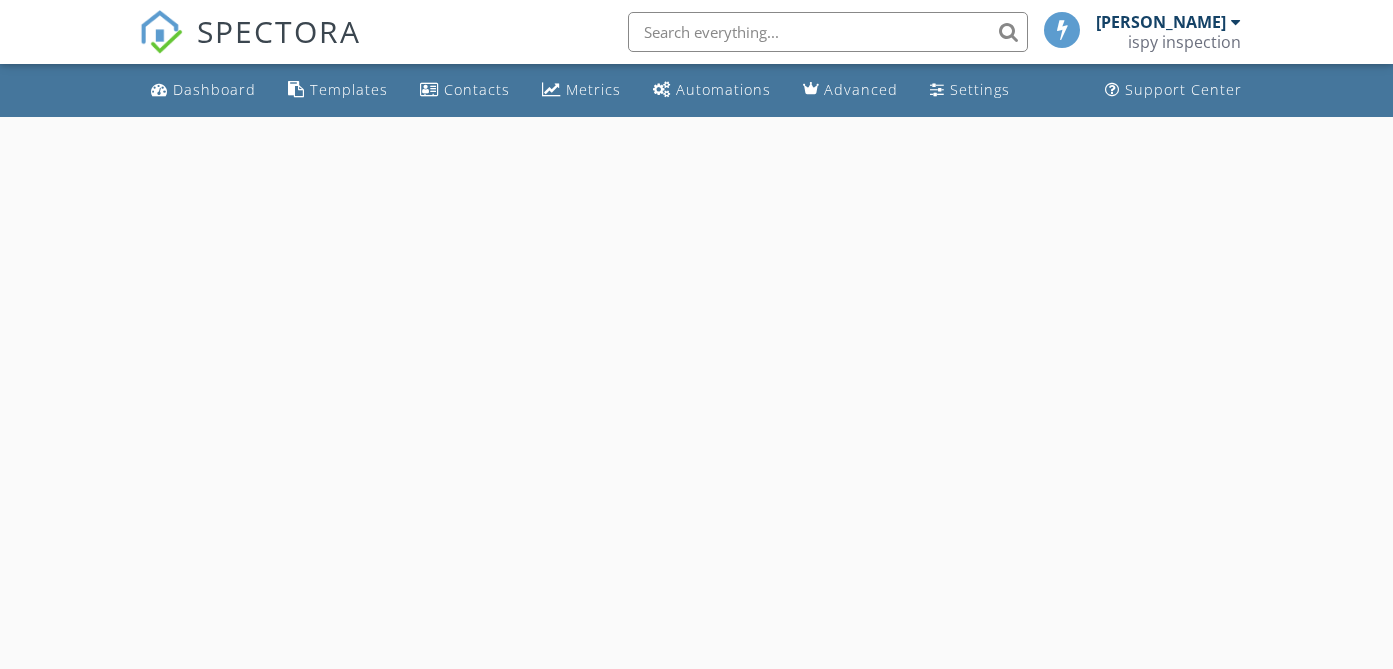 scroll, scrollTop: 0, scrollLeft: 0, axis: both 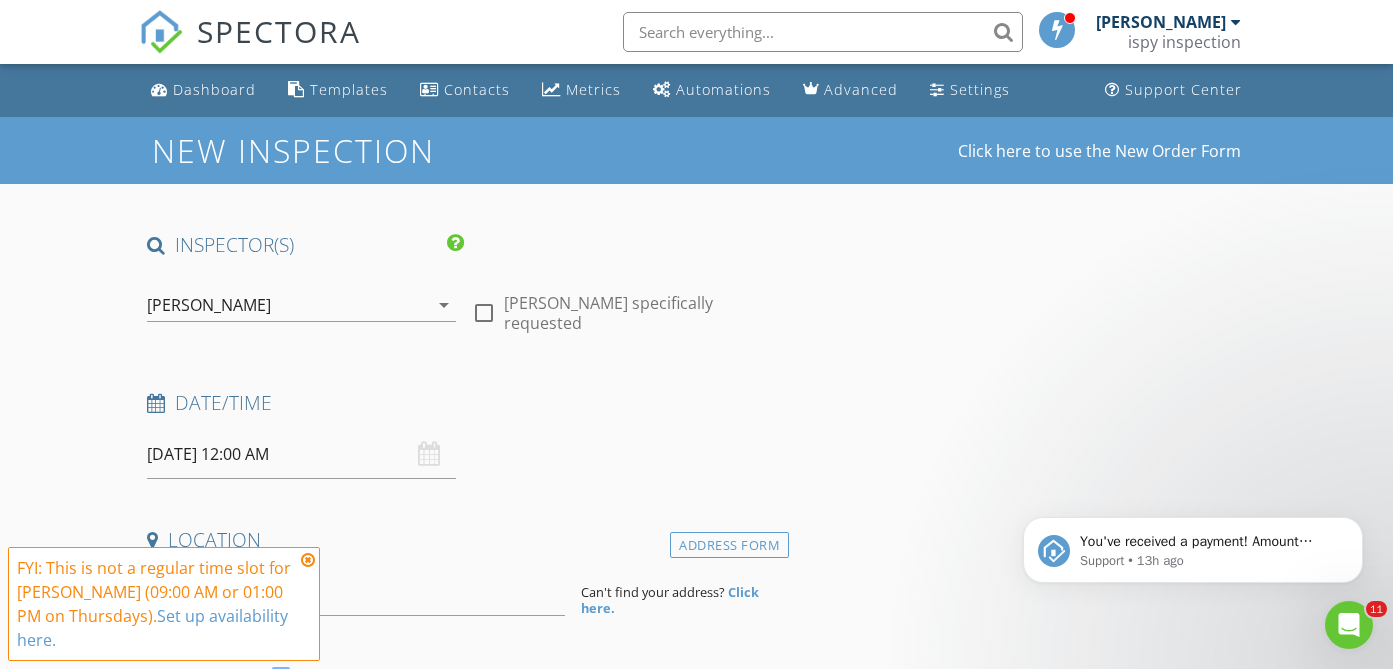 click on "07/17/2025 12:00 AM" at bounding box center [301, 454] 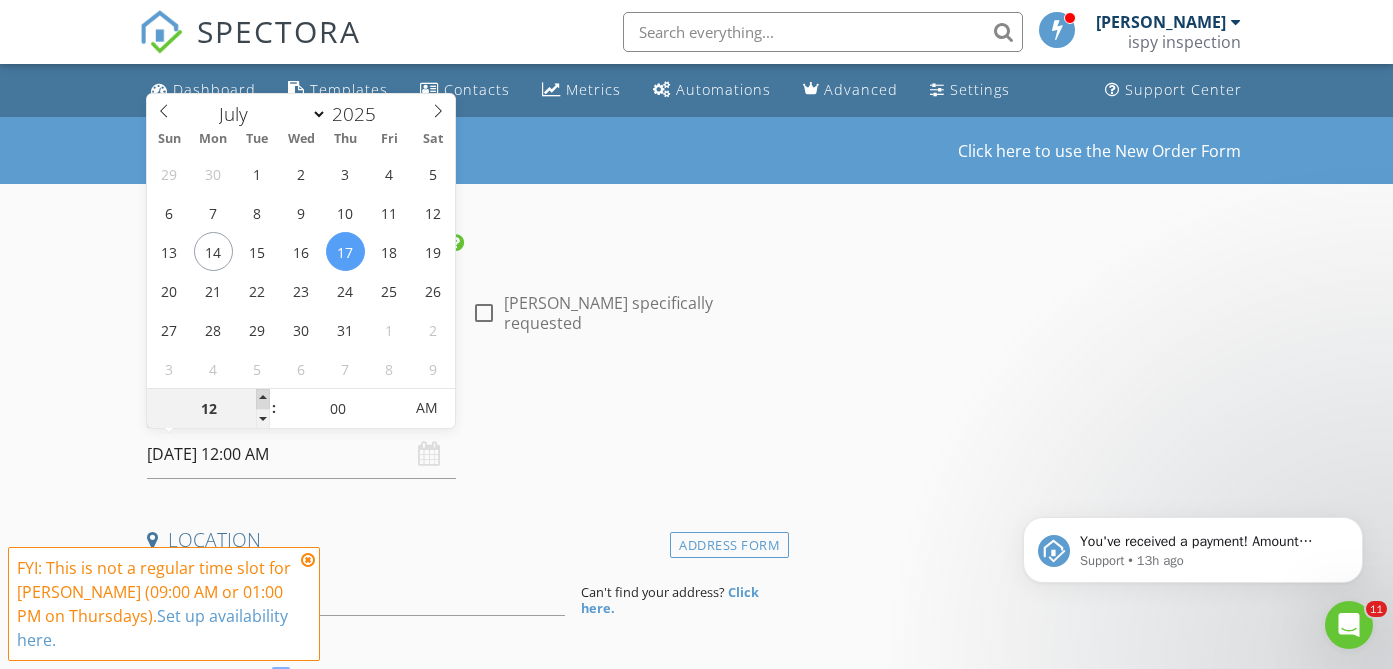 type on "01" 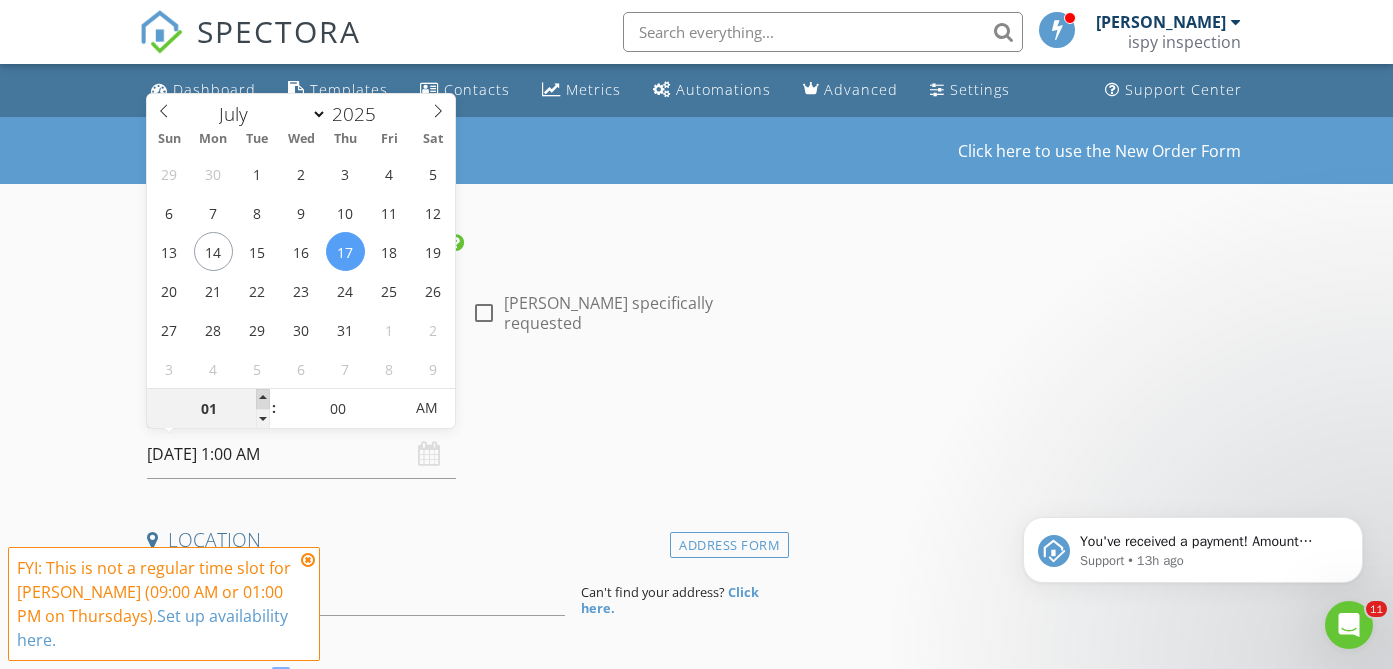 click at bounding box center (263, 399) 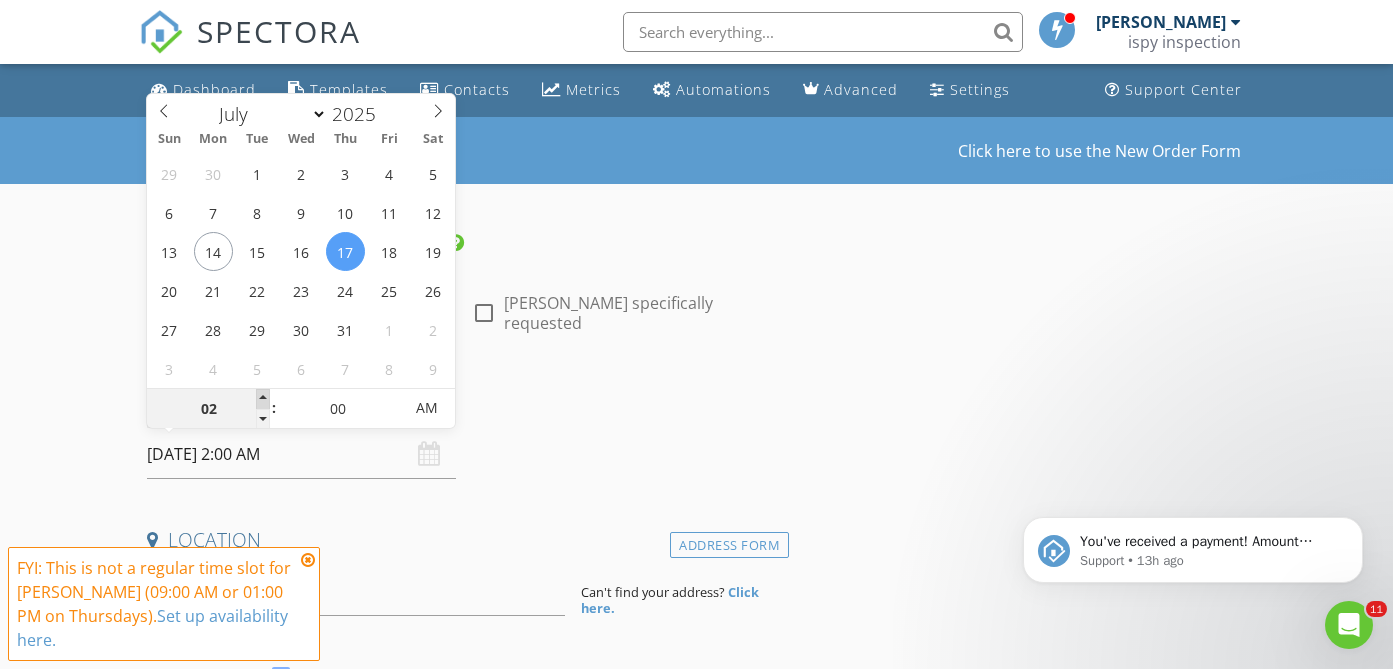 click at bounding box center [263, 399] 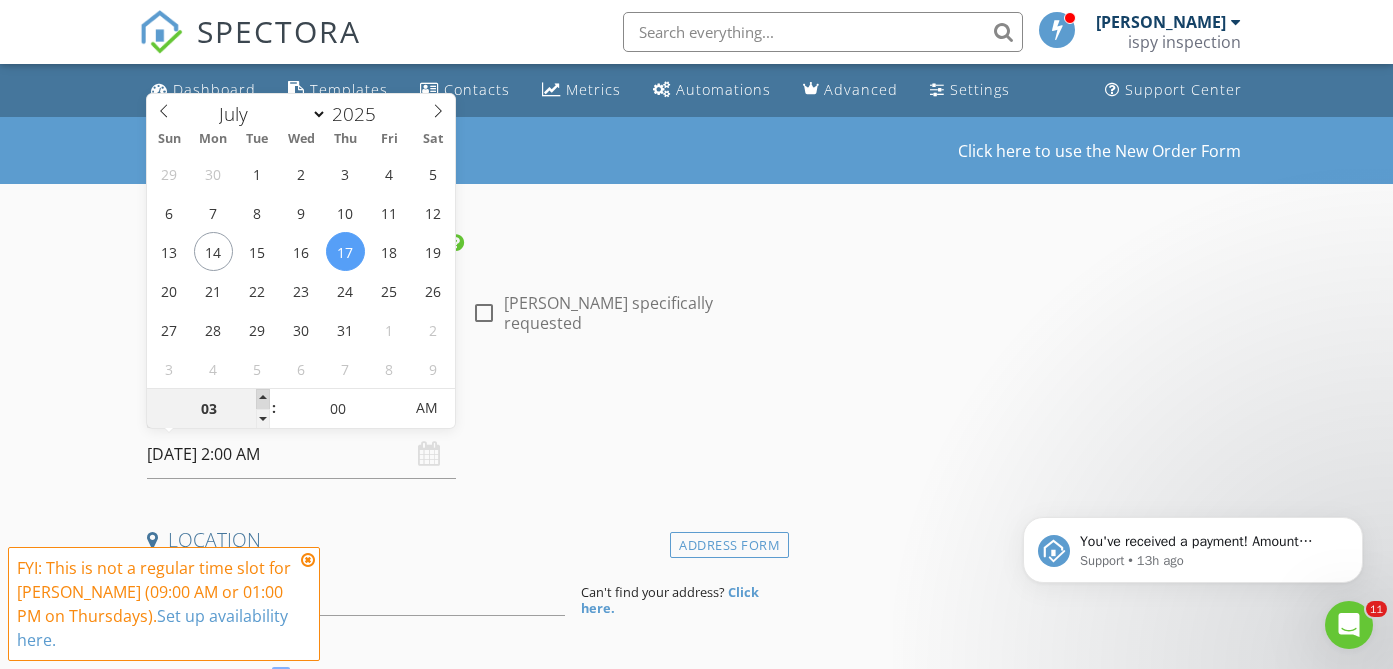 type on "07/17/2025 3:00 AM" 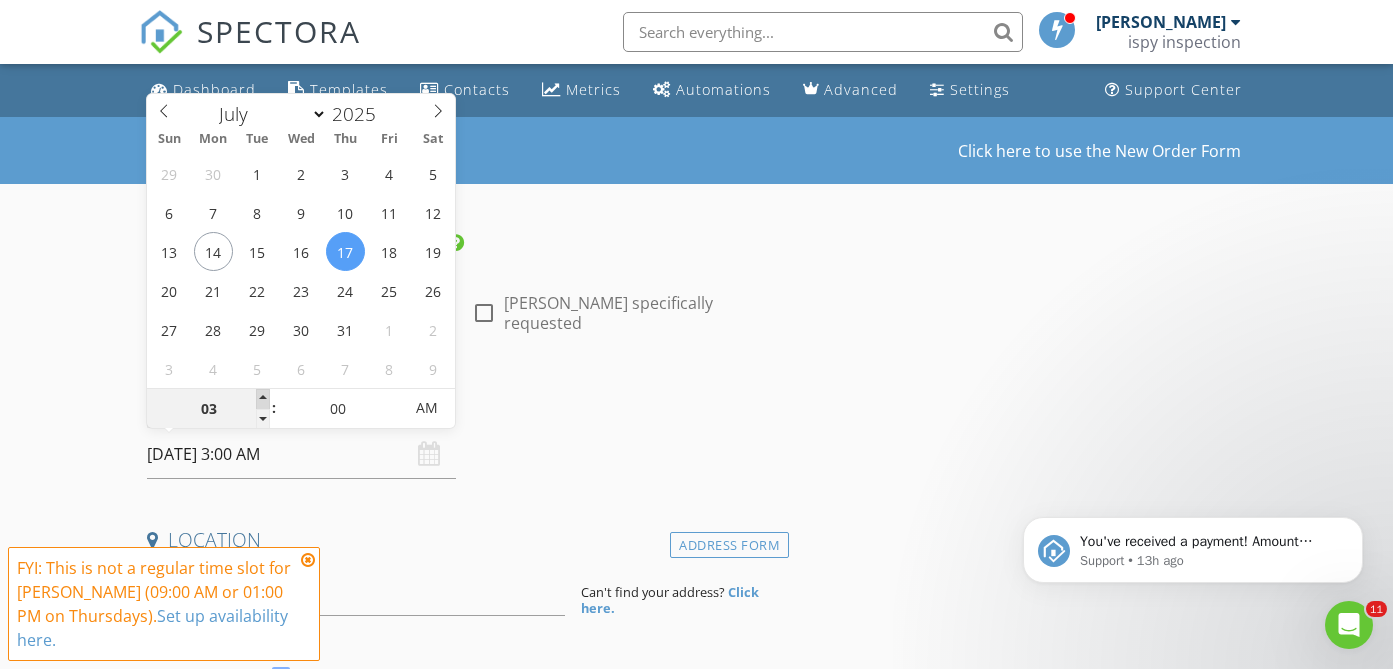 click at bounding box center (263, 399) 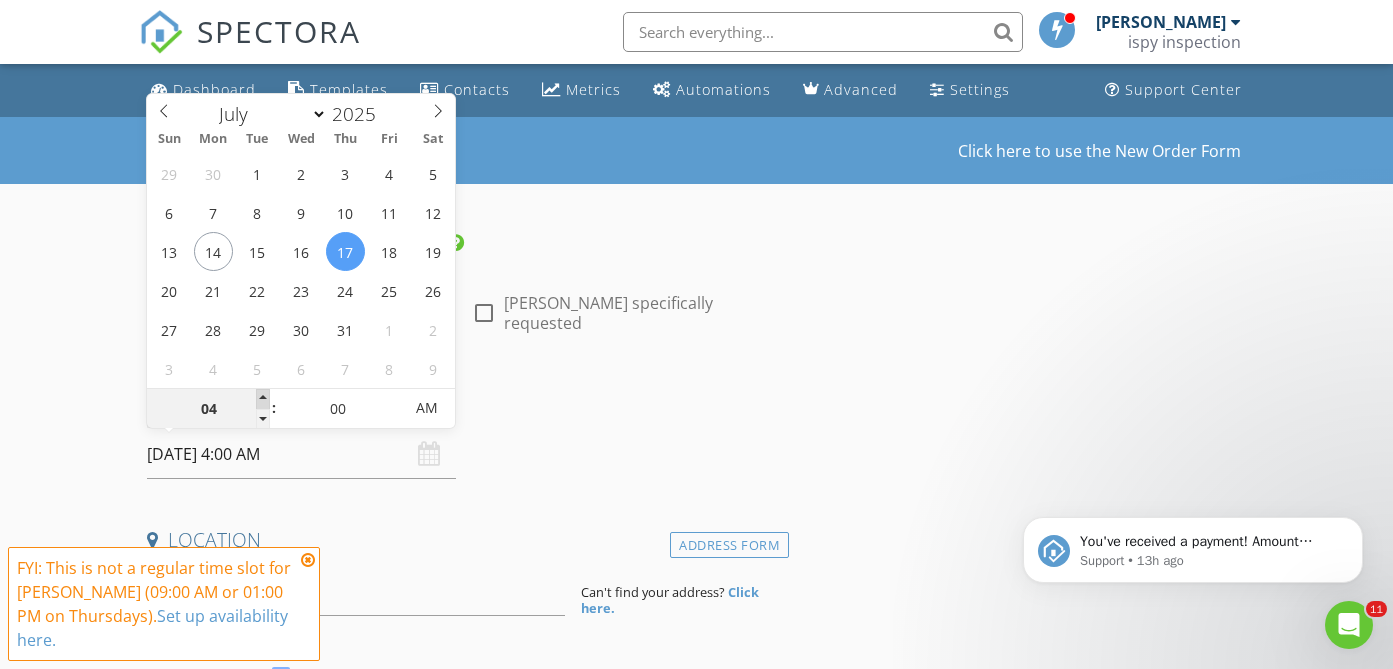 click at bounding box center [263, 399] 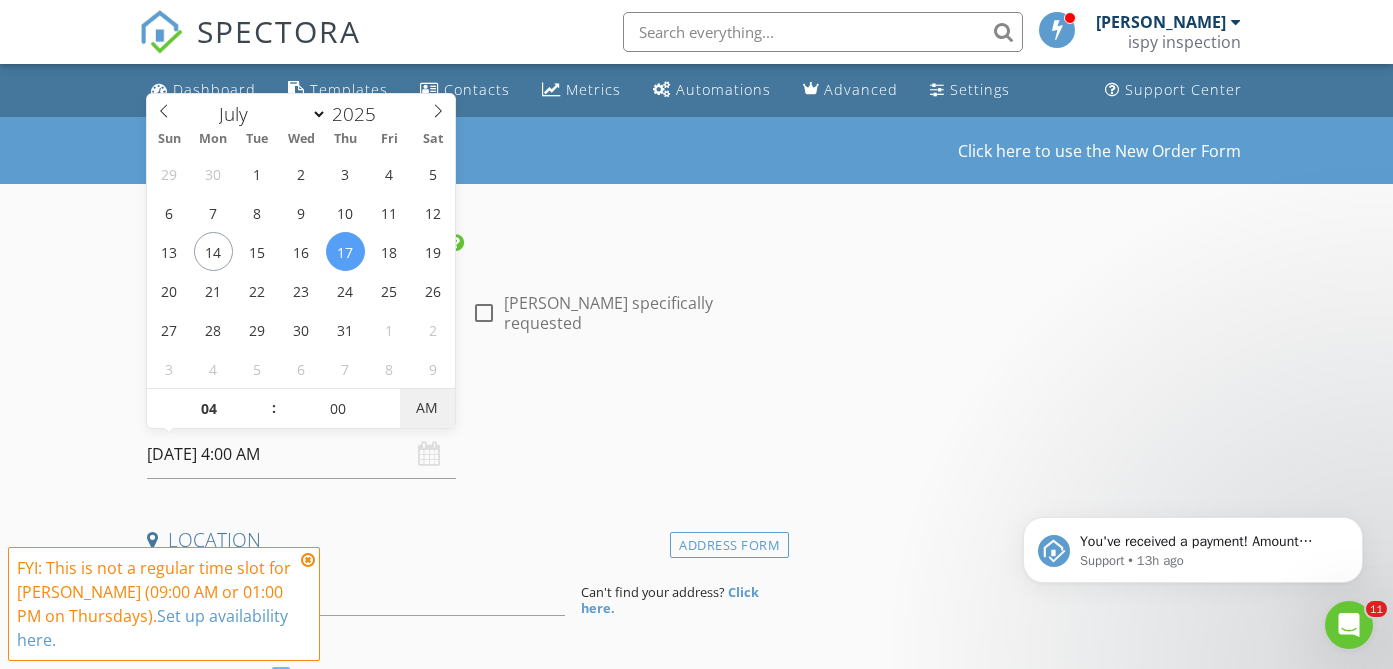type on "[DATE] 4:00 PM" 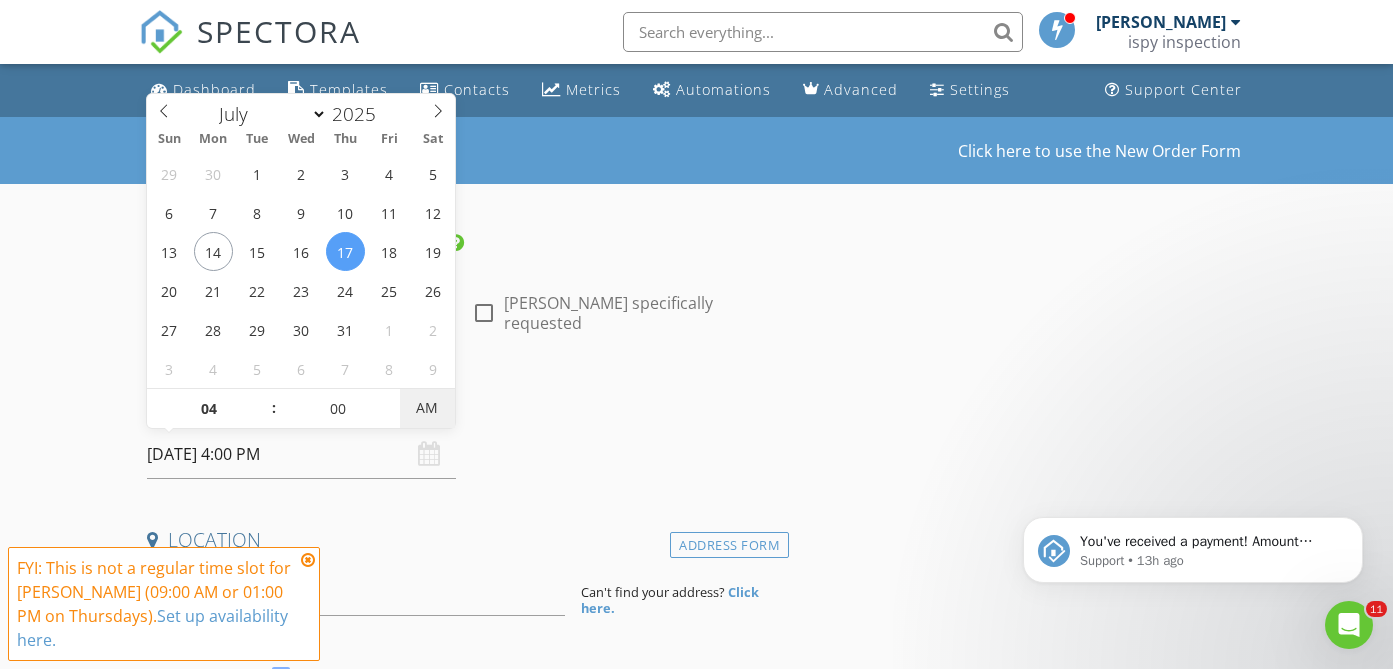 click on "AM" at bounding box center [427, 408] 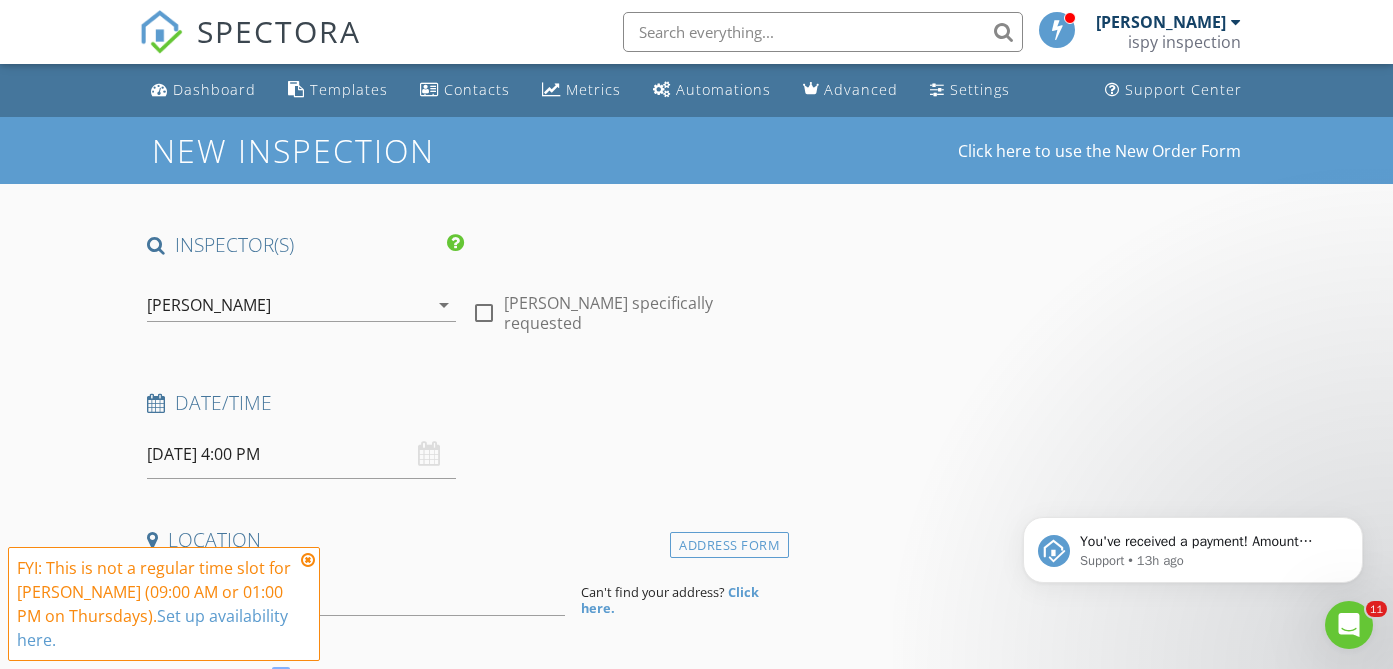 click on "INSPECTOR(S)
check_box   Jeremy Torrez   PRIMARY   Jeremy Torrez arrow_drop_down   check_box_outline_blank Jeremy Torrez specifically requested
Date/Time
07/17/2025 4:00 PM
Location
Address Form       Can't find your address?   Click here.
client
check_box Enable Client CC email for this inspection   Client Search     check_box_outline_blank Client is a Company/Organization     First Name   Last Name   Email   CC Email   Phone   Address   City   State   Zip       Notes   Private Notes
ADD ADDITIONAL client
SERVICES
check_box_outline_blank   Residential Inspection   Standard inspection check_box_outline_blank   Stand Alone Mold Test   Mold test without a home inspection check_box_outline_blank   Ranch Inspection   Acreage with outbuildings check_box_outline_blank                 FLIR" at bounding box center [464, 1633] 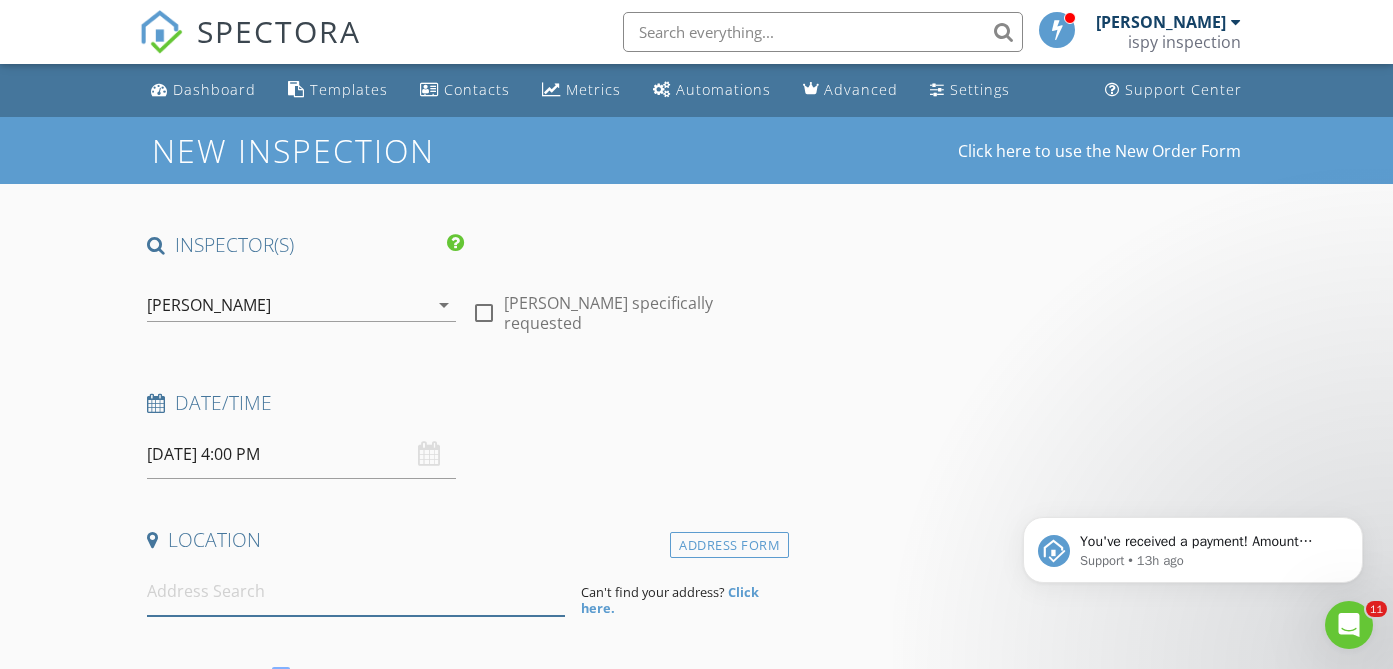 click at bounding box center (355, 591) 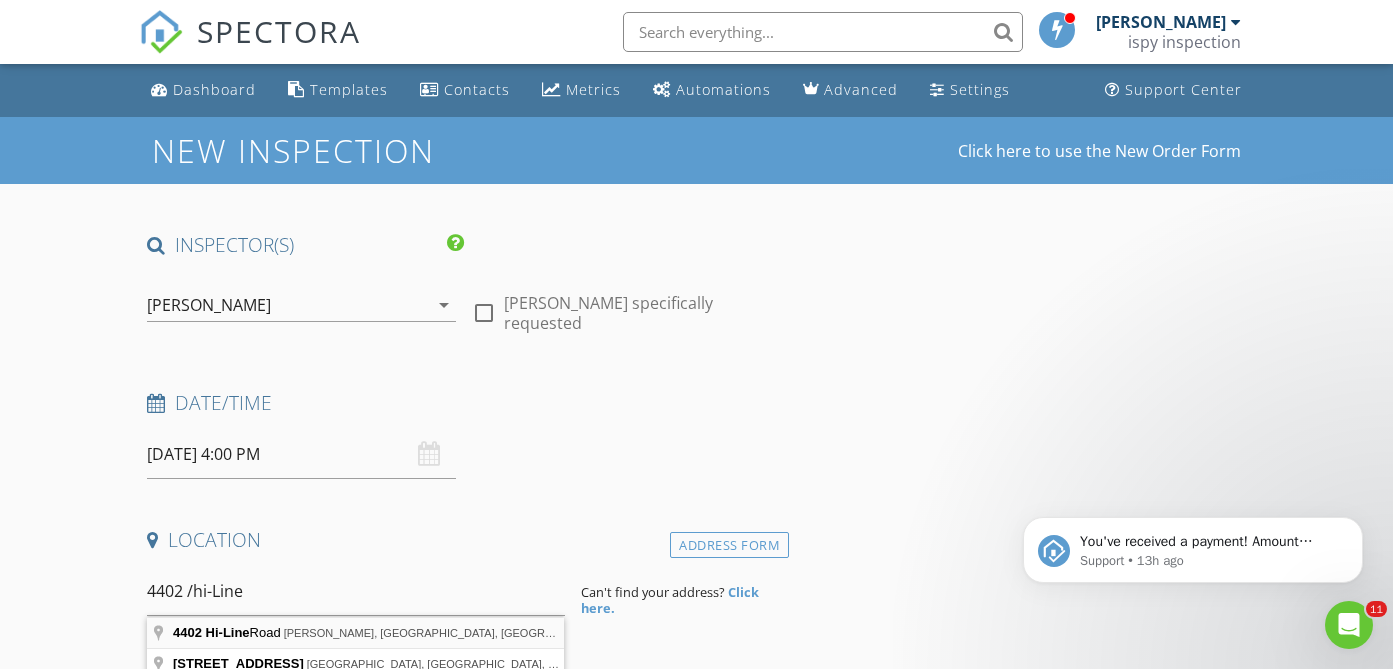 type on "4402 Hi-Line Road, Gillette, WY, USA" 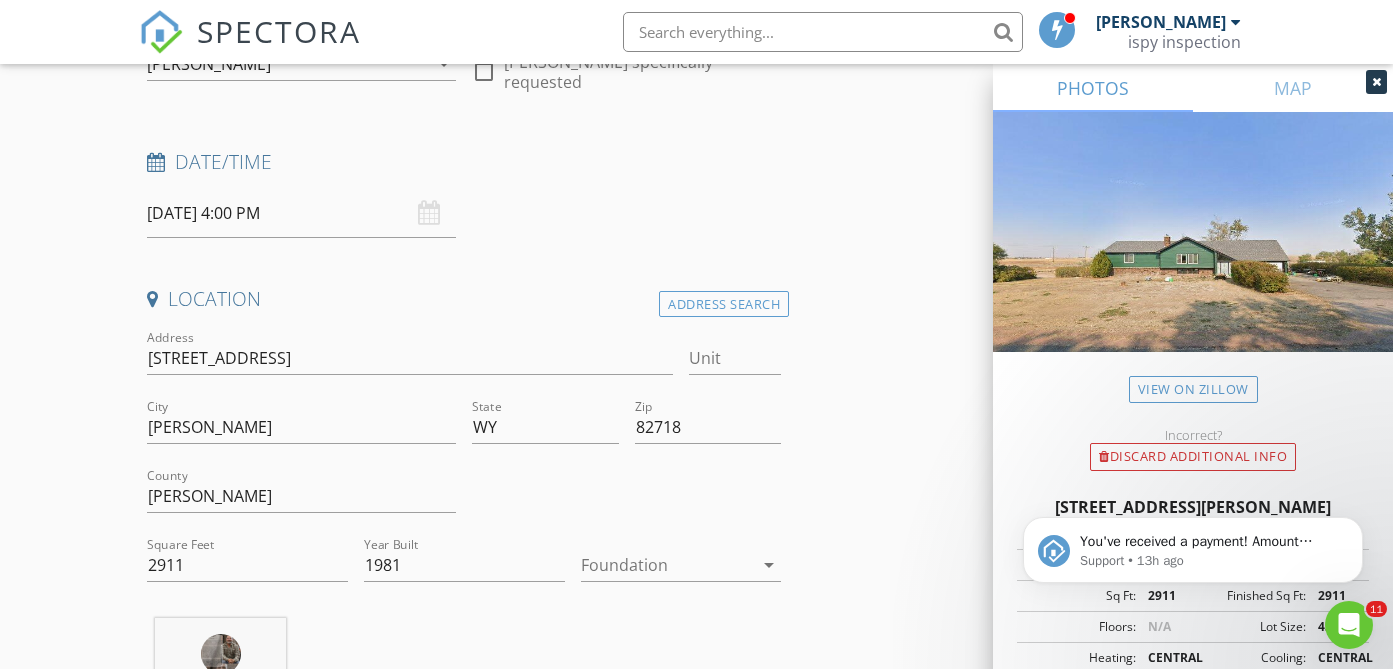 scroll, scrollTop: 242, scrollLeft: 0, axis: vertical 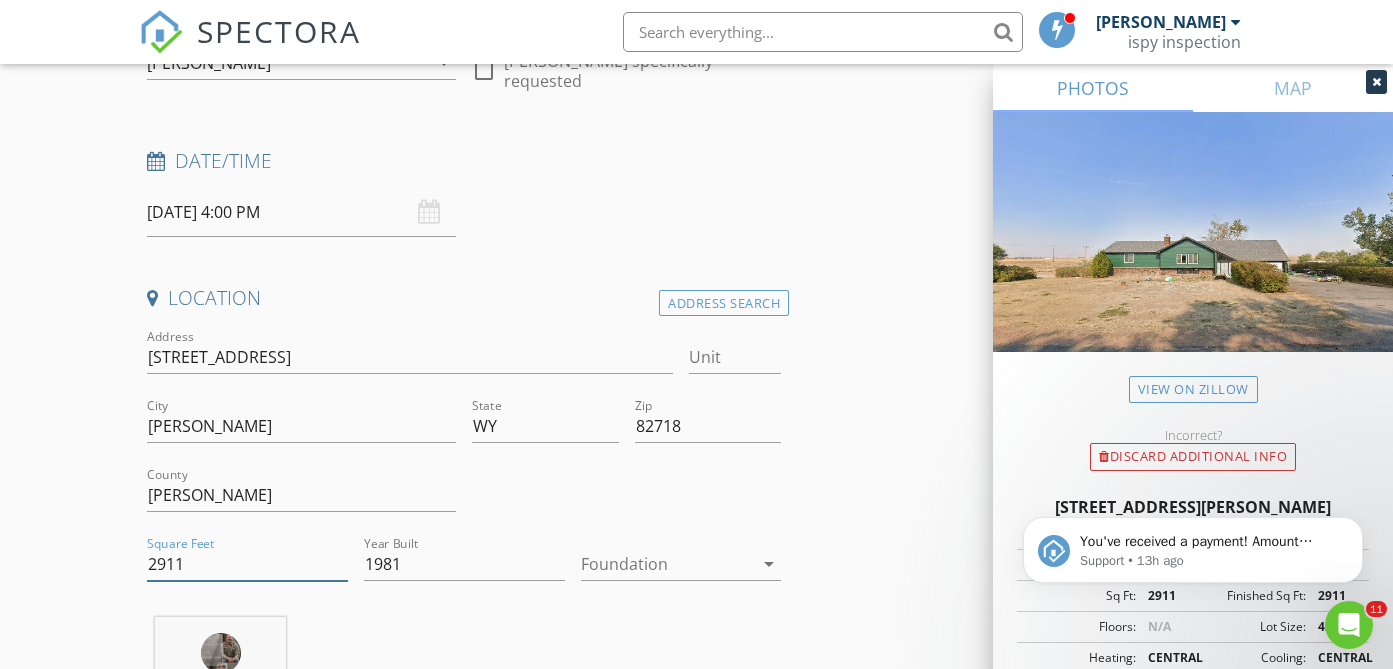 drag, startPoint x: 201, startPoint y: 568, endPoint x: 91, endPoint y: 565, distance: 110.0409 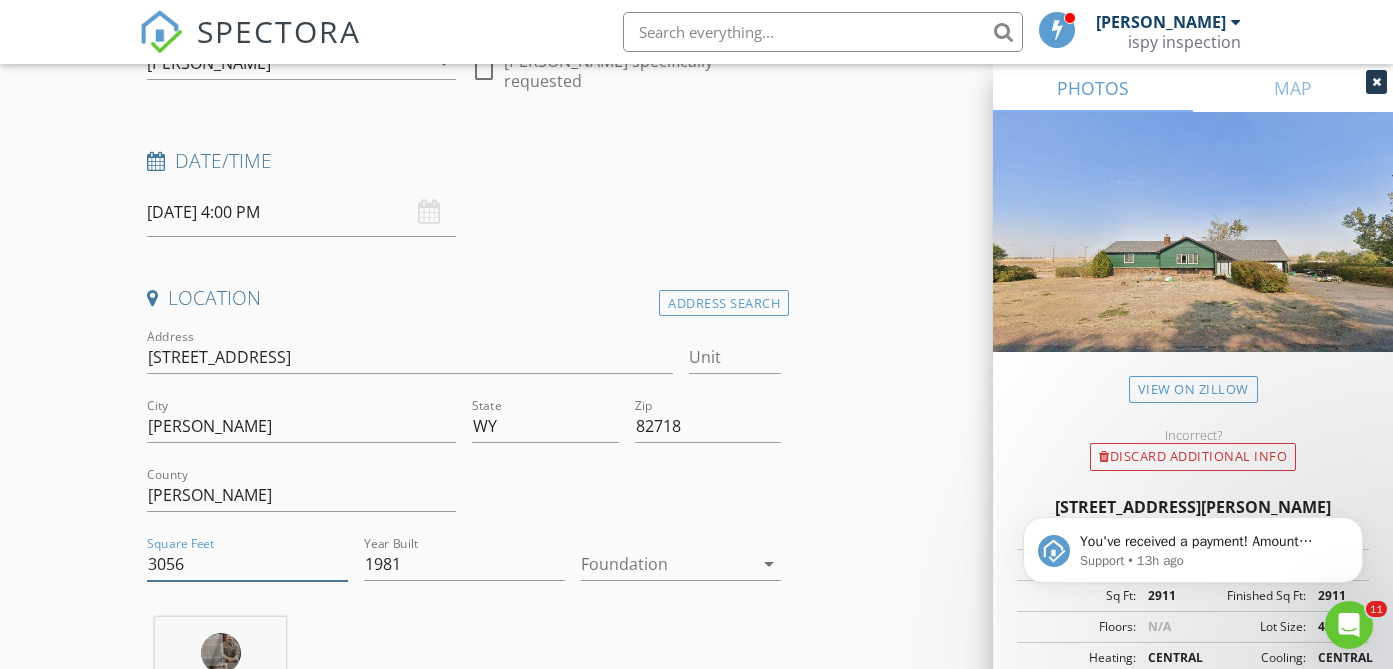 type on "3056" 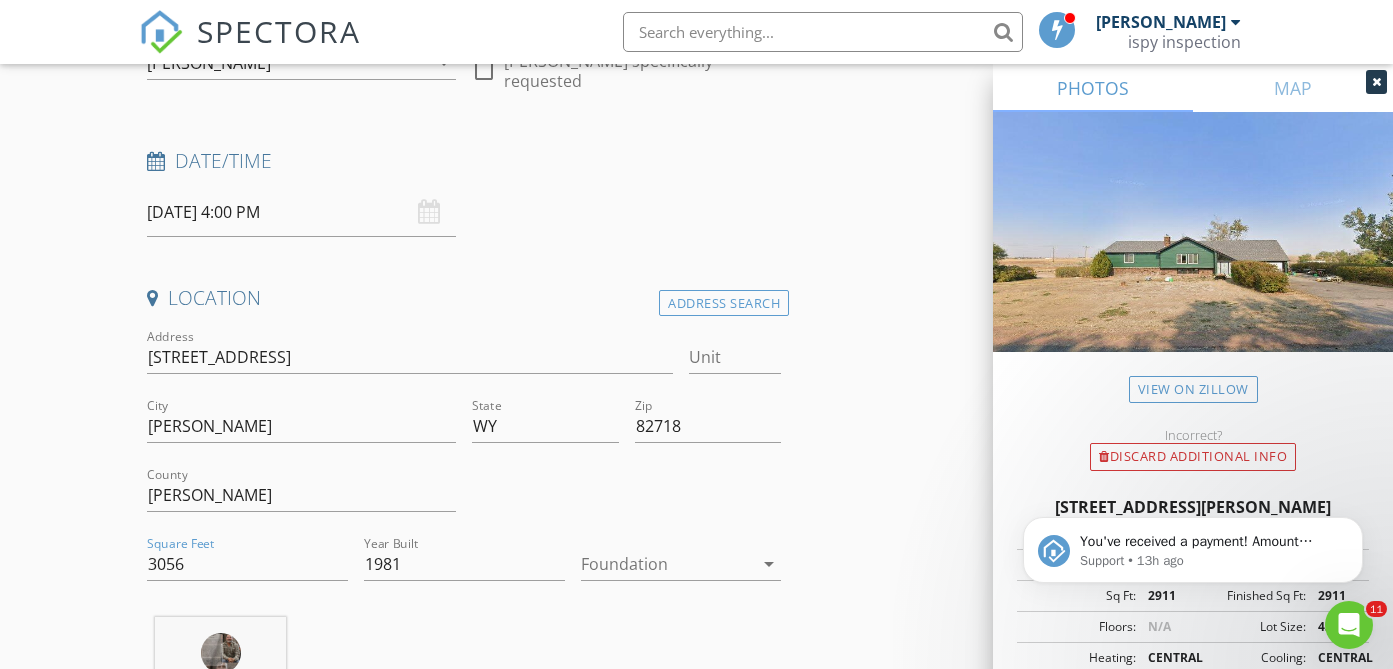 click at bounding box center [667, 564] 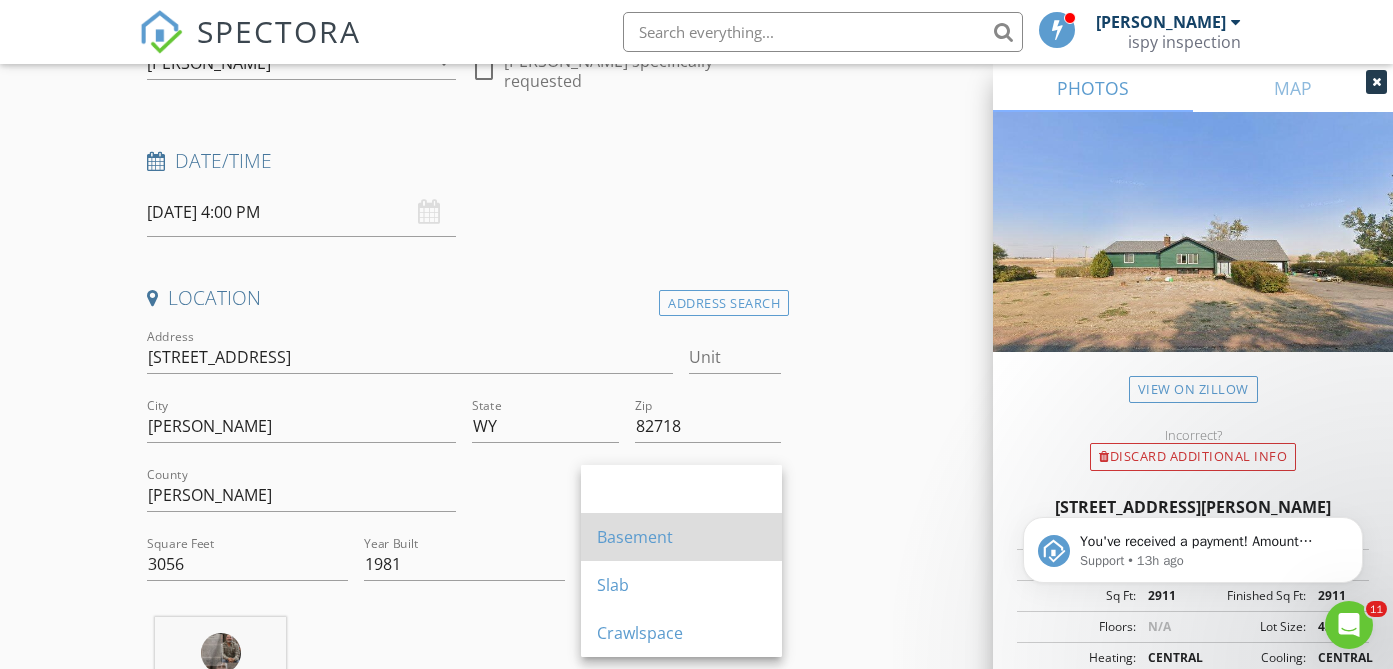 click on "Basement" at bounding box center (681, 537) 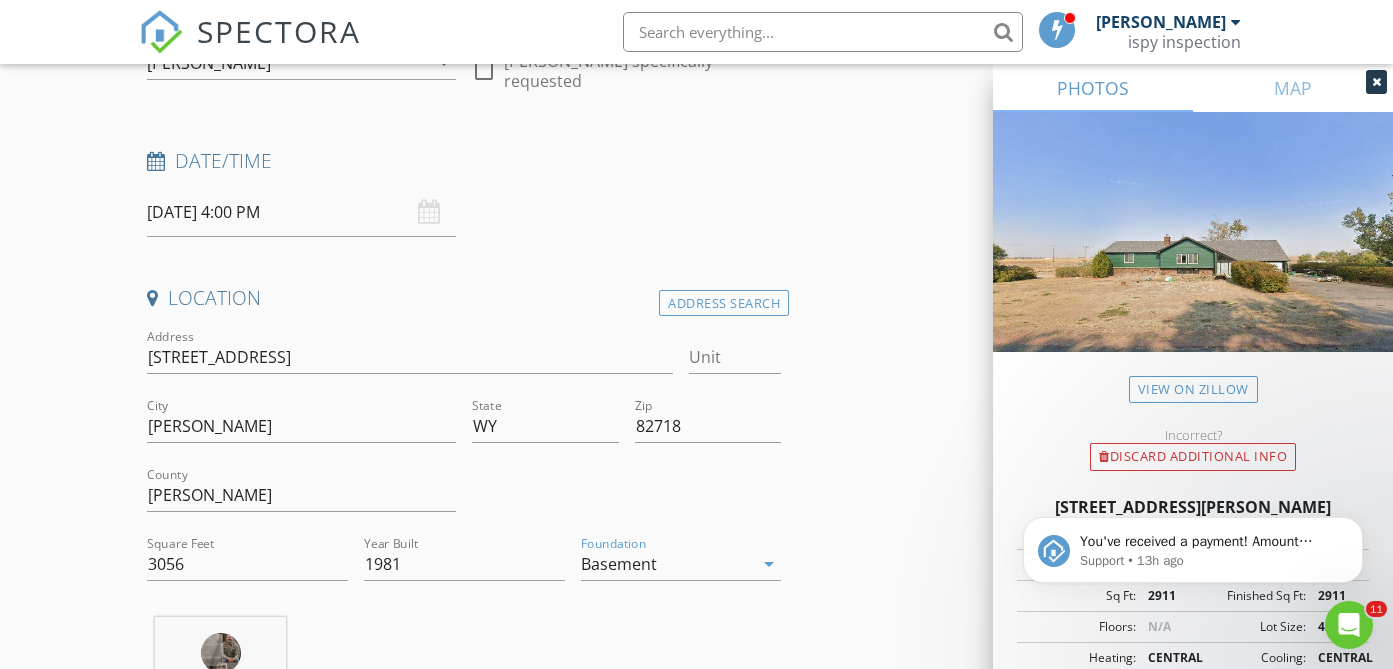 click on "INSPECTOR(S)
check_box   Jeremy Torrez   PRIMARY   Jeremy Torrez arrow_drop_down   check_box_outline_blank Jeremy Torrez specifically requested
Date/Time
07/17/2025 4:00 PM
Location
Address Search       Address 4402 Hi-Line Rd   Unit   City Gillette   State WY   Zip 82718   County Campbell     Square Feet 3056   Year Built 1981   Foundation Basement arrow_drop_down     Jeremy Torrez     16.2 miles     (24 minutes)
client
check_box Enable Client CC email for this inspection   Client Search     check_box_outline_blank Client is a Company/Organization     First Name   Last Name   Email   CC Email   Phone   Address   City   State   Zip       Notes   Private Notes
ADD ADDITIONAL client
SERVICES
check_box_outline_blank   Residential Inspection   Standard inspection" at bounding box center (696, 1654) 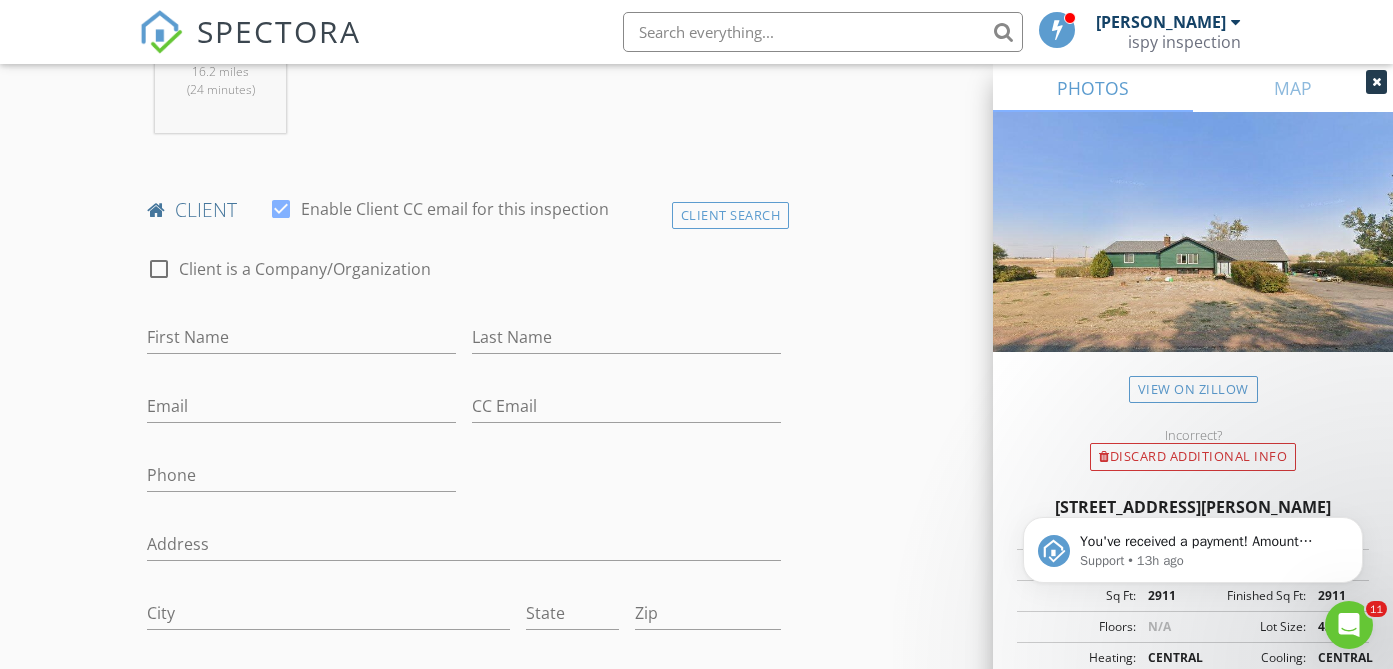 scroll, scrollTop: 894, scrollLeft: 0, axis: vertical 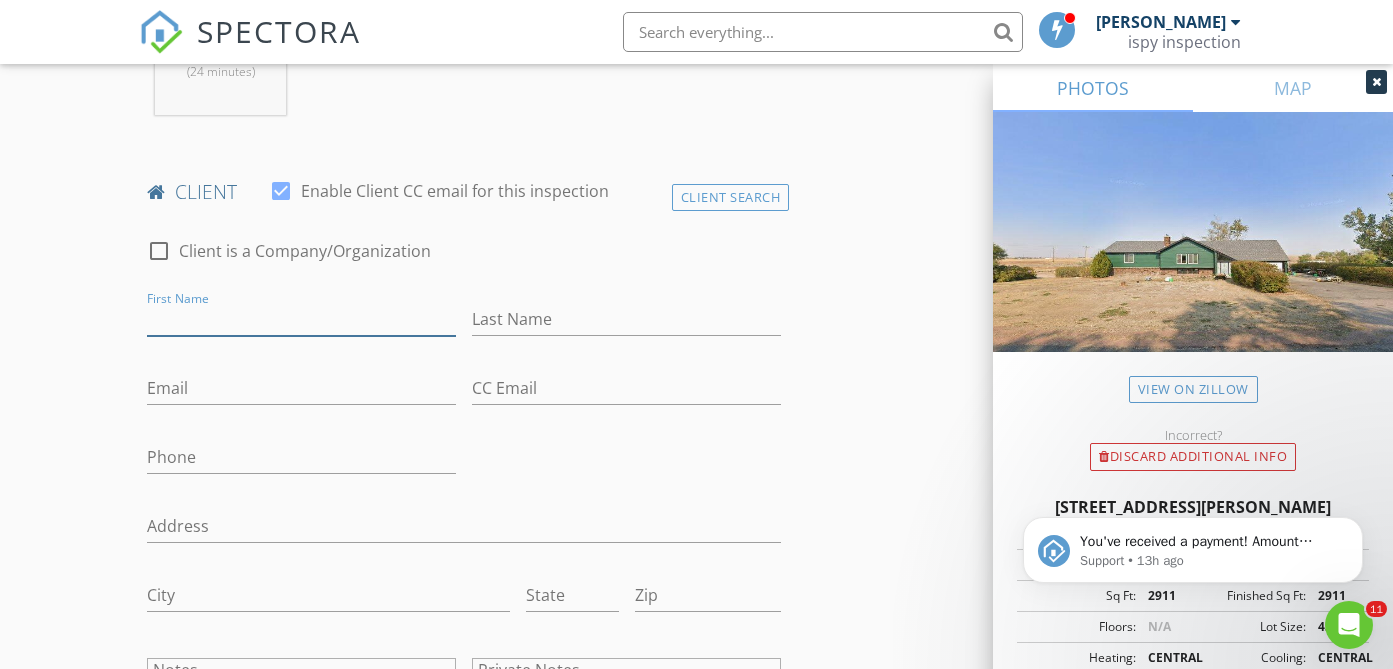click on "First Name" at bounding box center (301, 319) 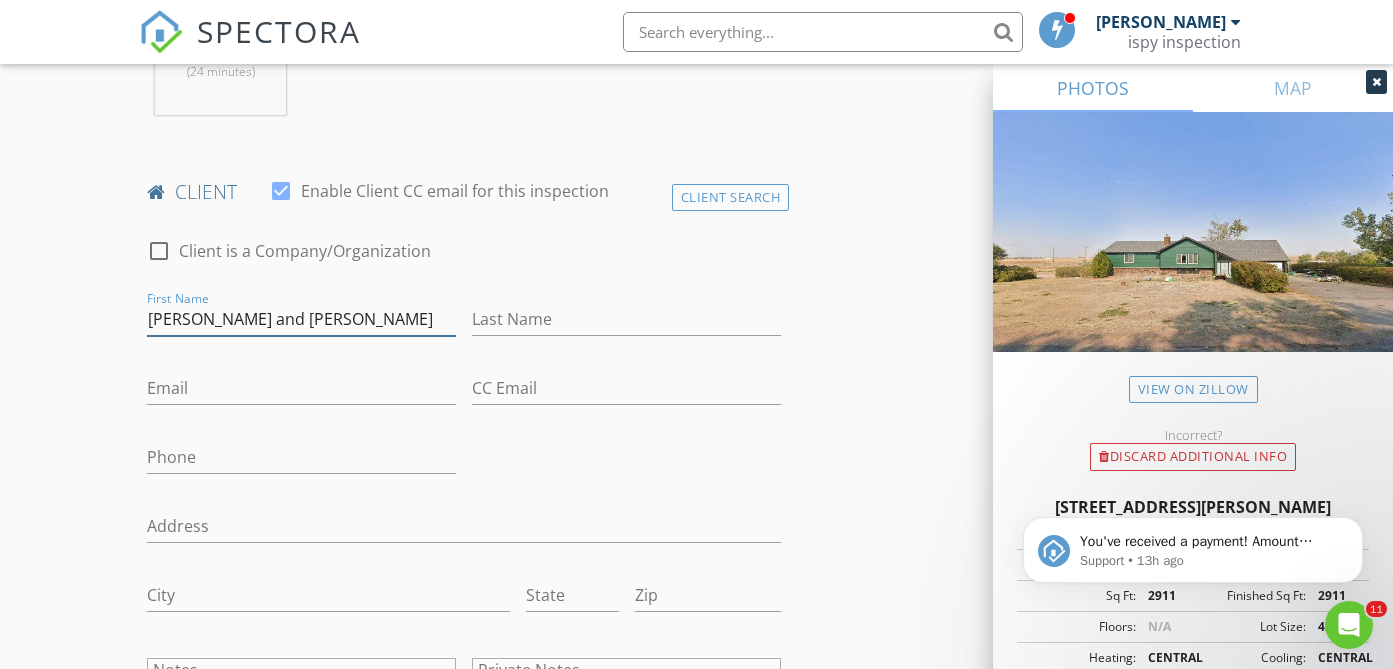 type on "Carlos and Samantha" 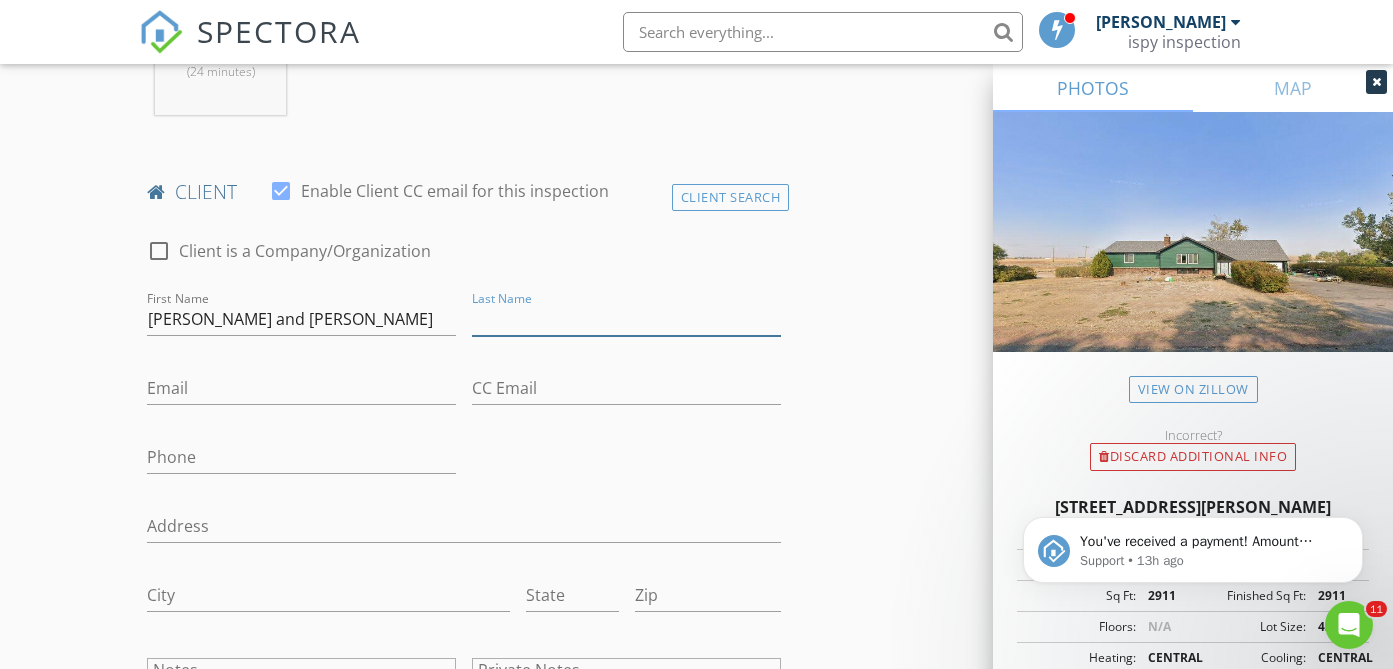 click on "Last Name" at bounding box center (626, 319) 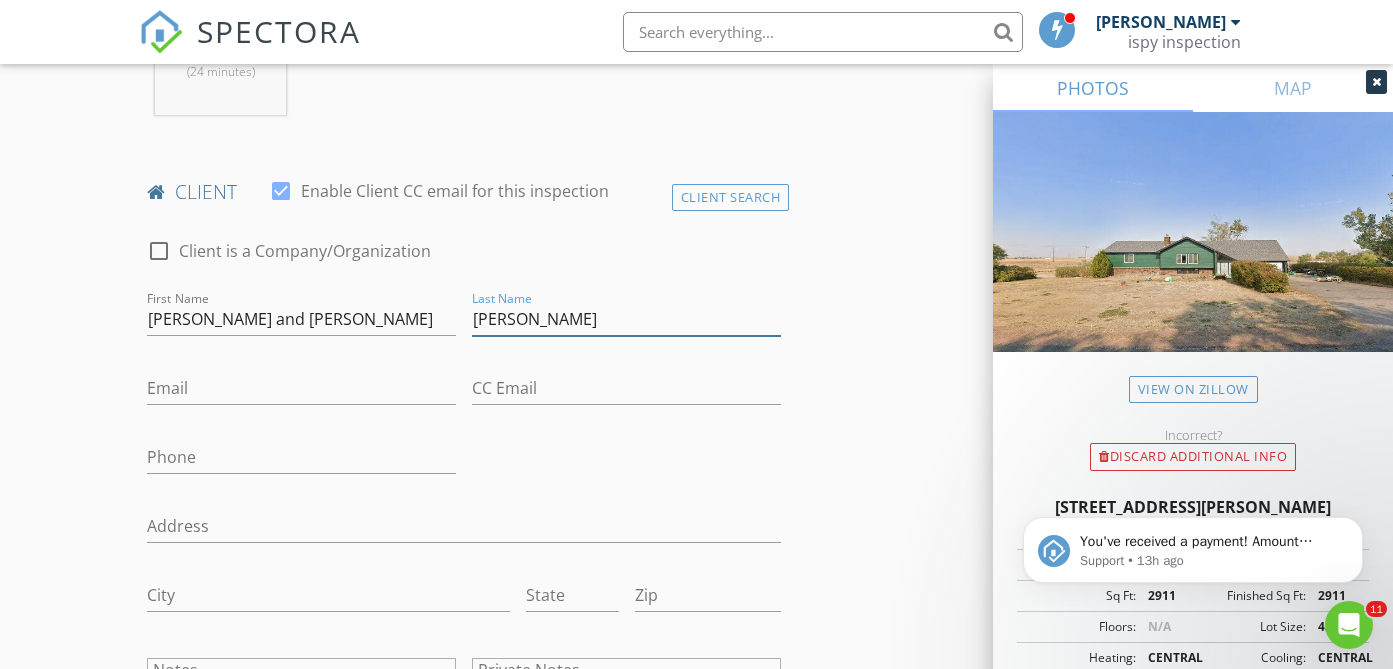 type on "Amador" 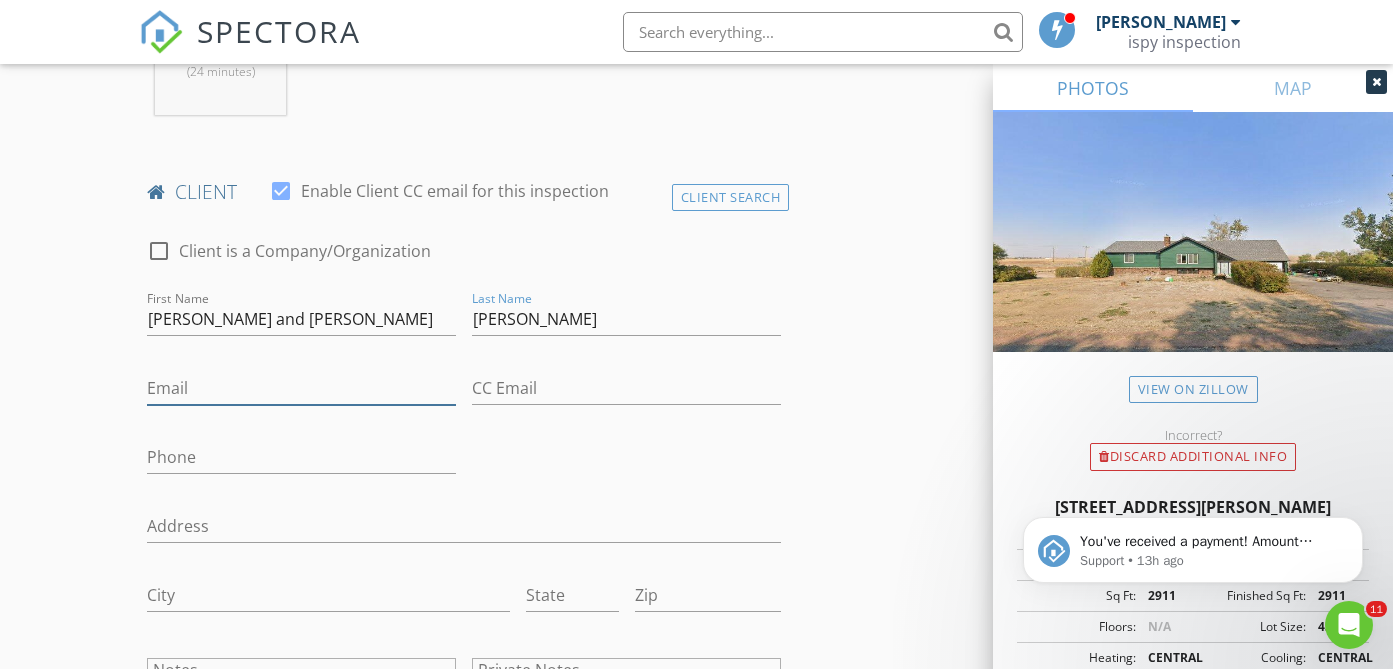 click on "Email" at bounding box center (301, 388) 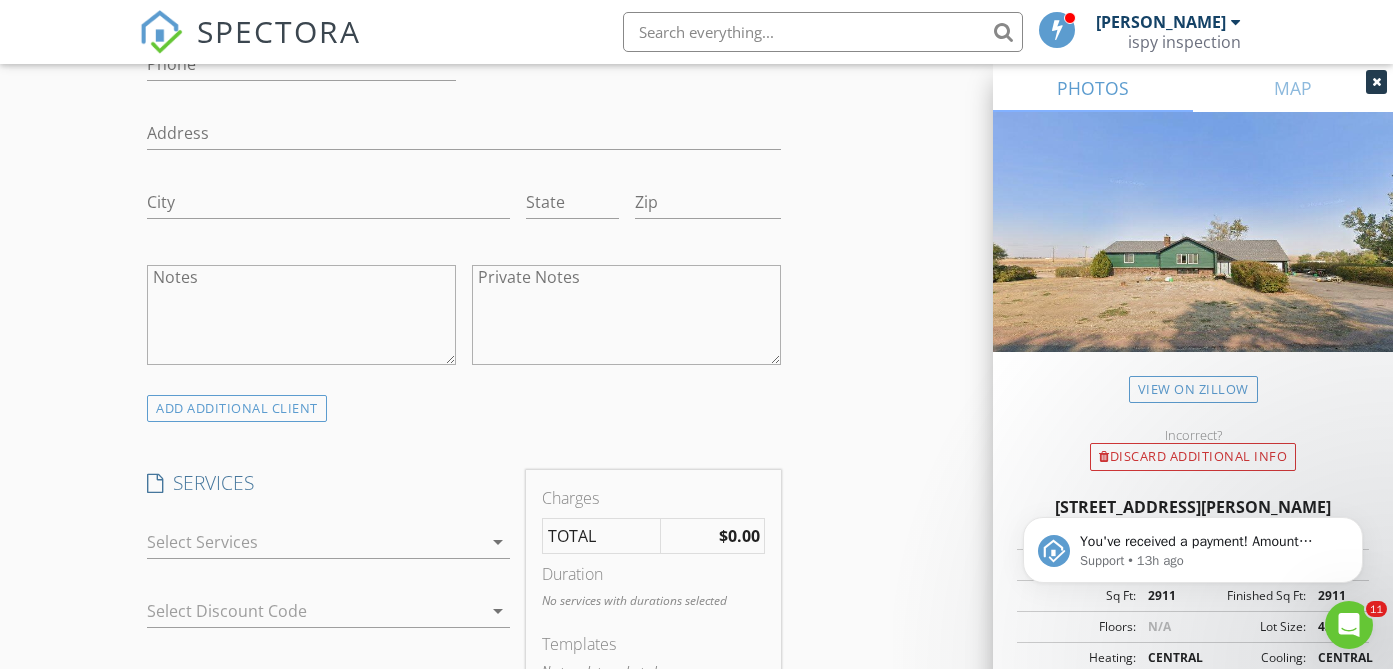 scroll, scrollTop: 1309, scrollLeft: 0, axis: vertical 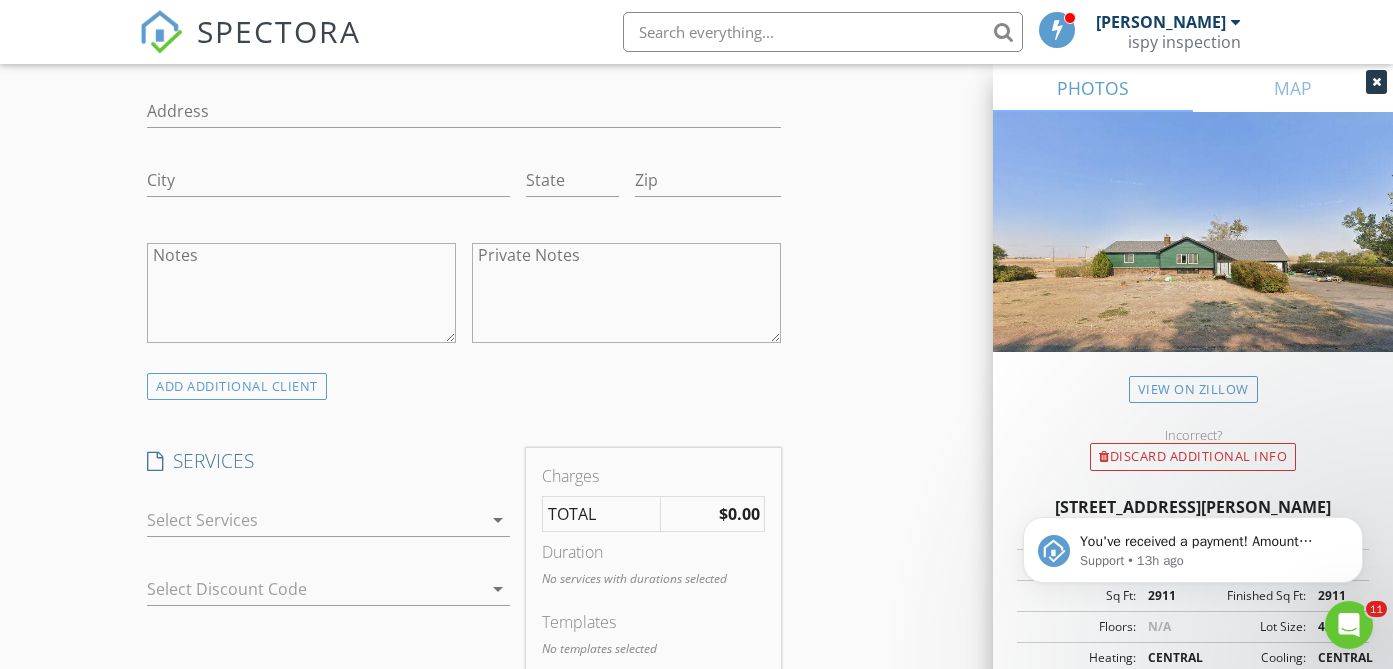 type on "jcamador3570@gmail.com" 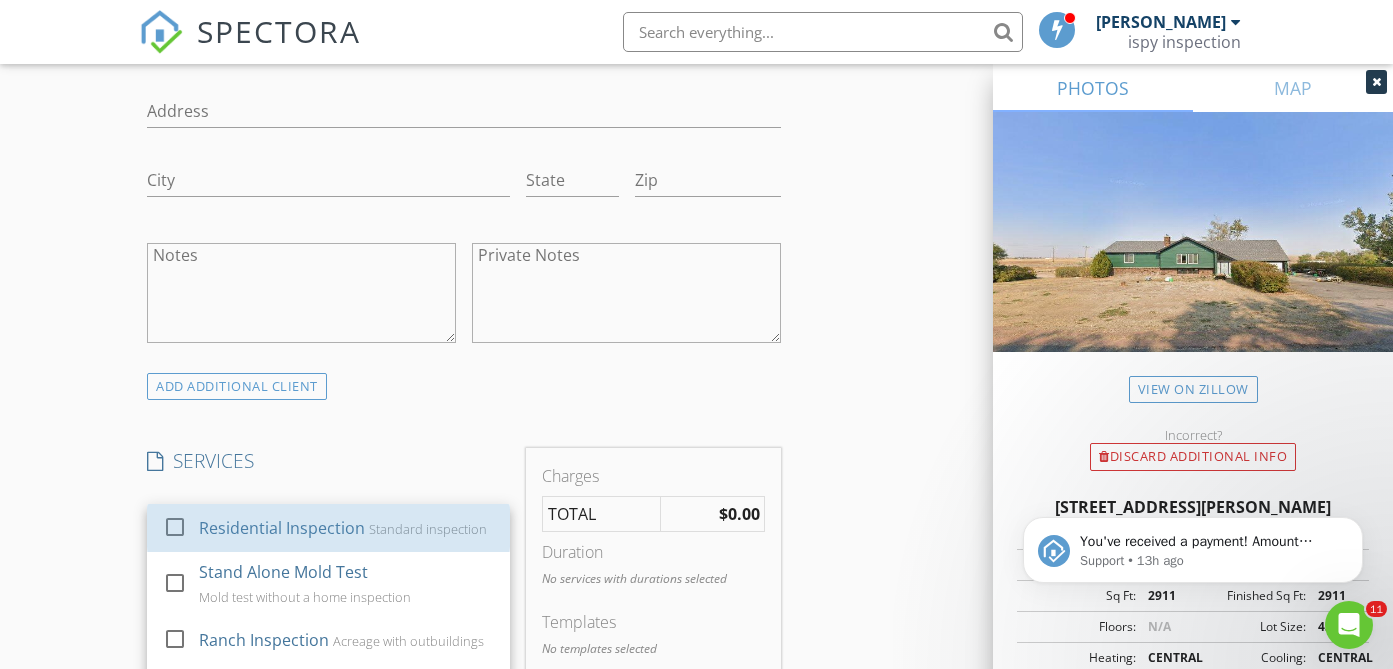 click on "Residential Inspection" at bounding box center [282, 528] 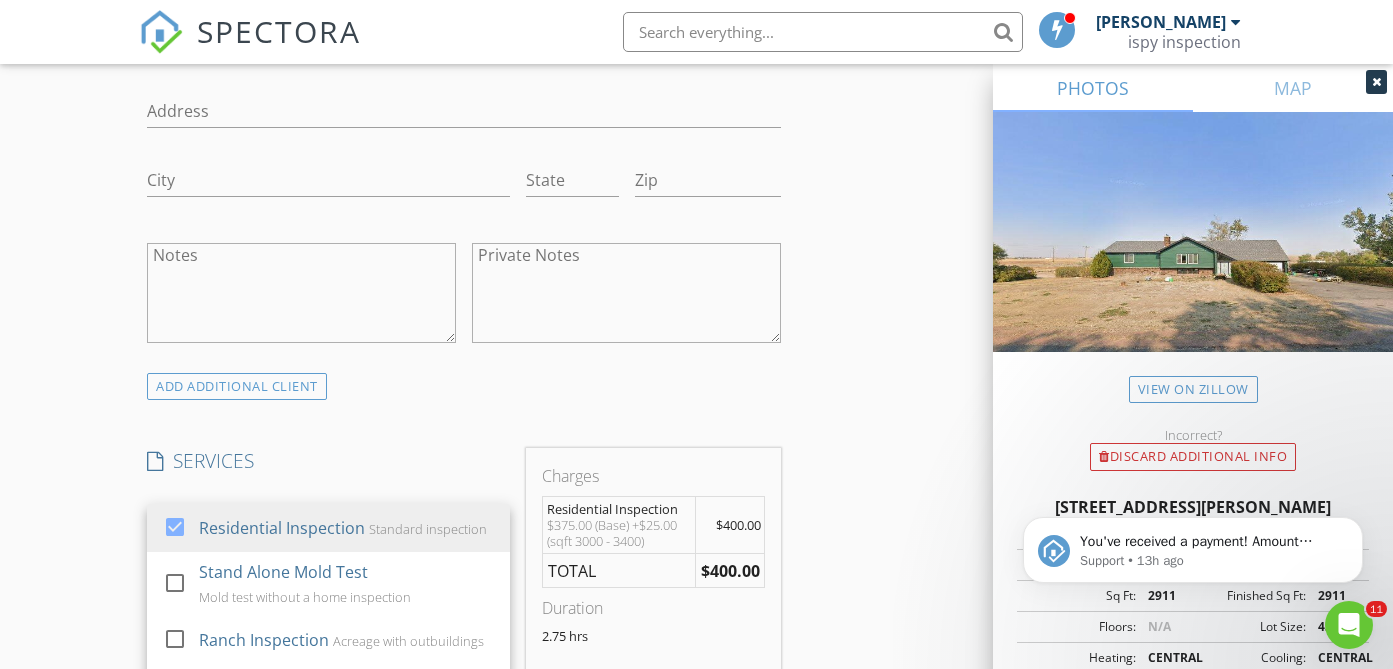 click on "INSPECTOR(S)
check_box   Jeremy Torrez   PRIMARY   Jeremy Torrez arrow_drop_down   check_box_outline_blank Jeremy Torrez specifically requested
Date/Time
07/17/2025 4:00 PM
Location
Address Search       Address 4402 Hi-Line Rd   Unit   City Gillette   State WY   Zip 82718   County Campbell     Square Feet 3056   Year Built 1981   Foundation Basement arrow_drop_down     Jeremy Torrez     16.2 miles     (24 minutes)
client
check_box Enable Client CC email for this inspection   Client Search     check_box_outline_blank Client is a Company/Organization     First Name Carlos and Samantha   Last Name Amador   Email jcamador3570@gmail.com   CC Email   Phone   Address   City   State   Zip       Notes   Private Notes
ADD ADDITIONAL client
SERVICES
check_box   Residential Inspection" at bounding box center (464, 551) 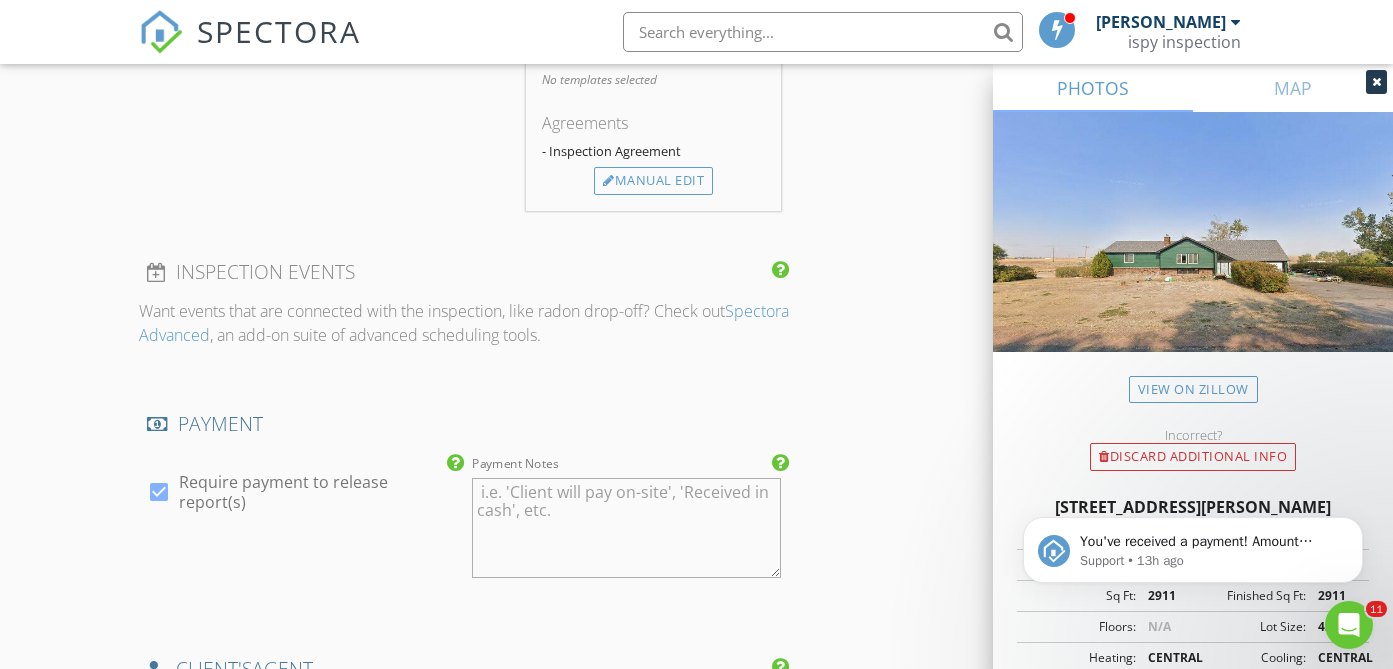 scroll, scrollTop: 2116, scrollLeft: 0, axis: vertical 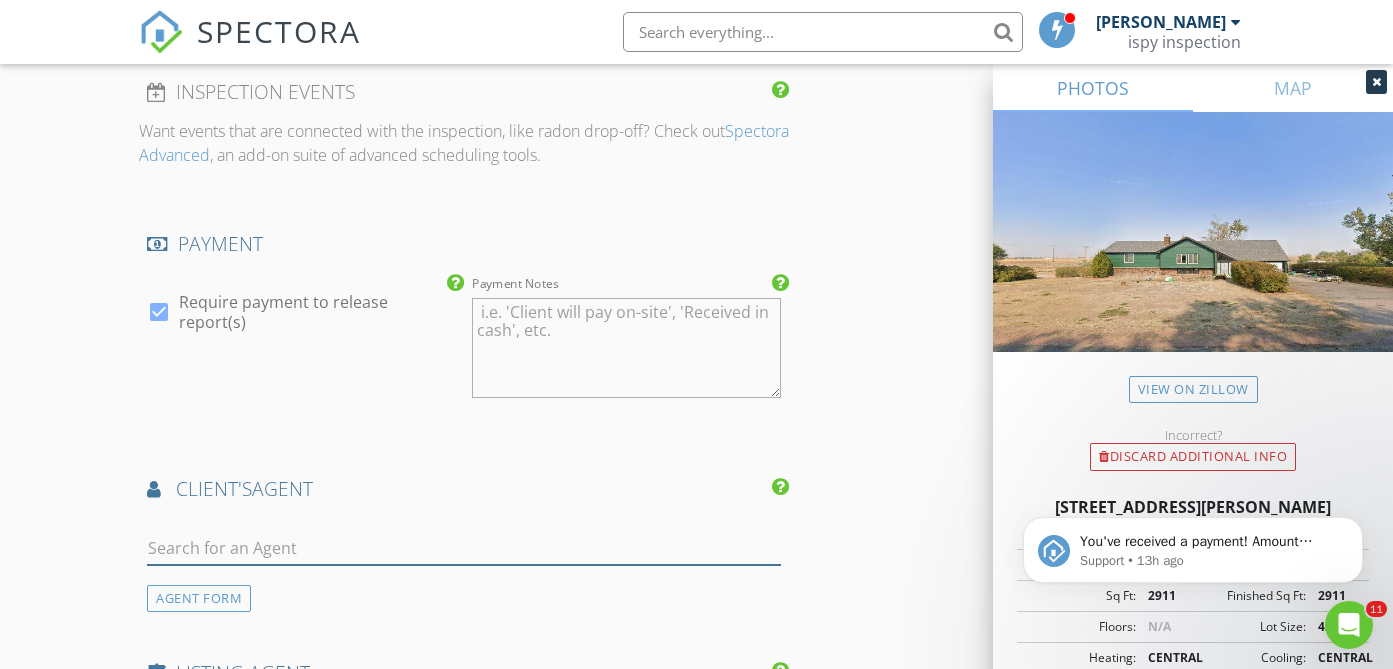 click at bounding box center (464, 548) 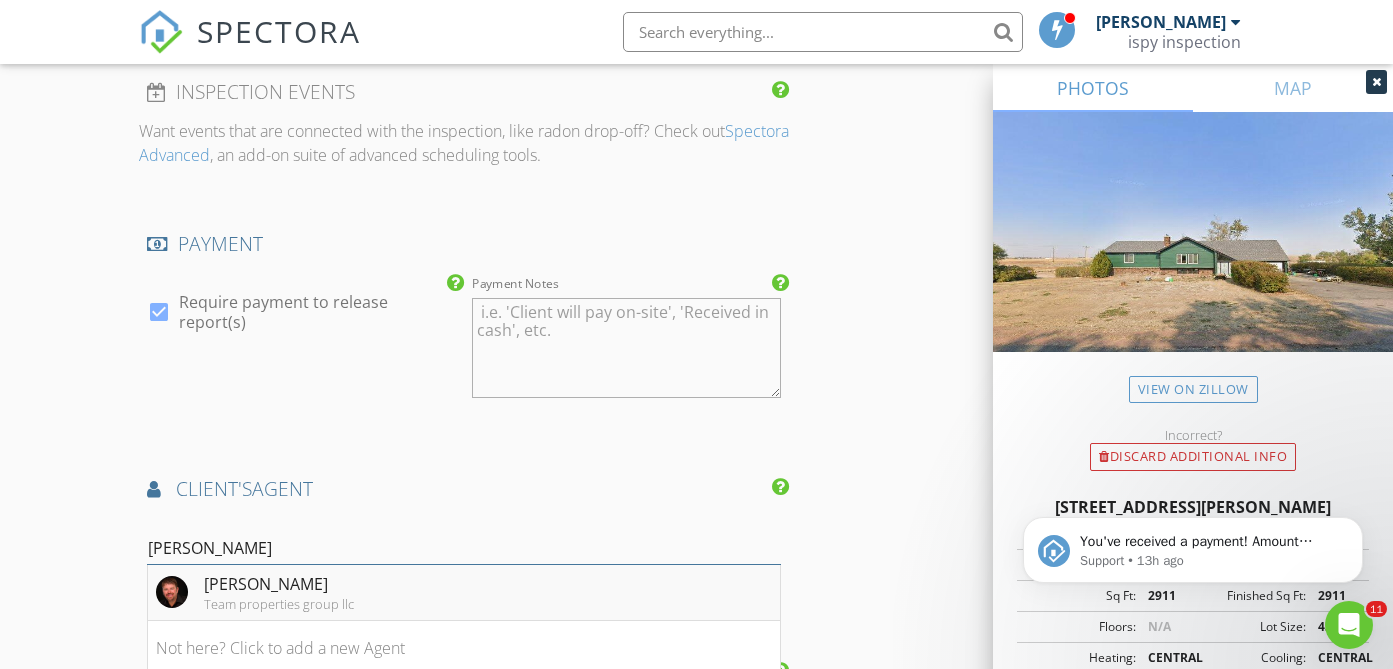 type on "chad f" 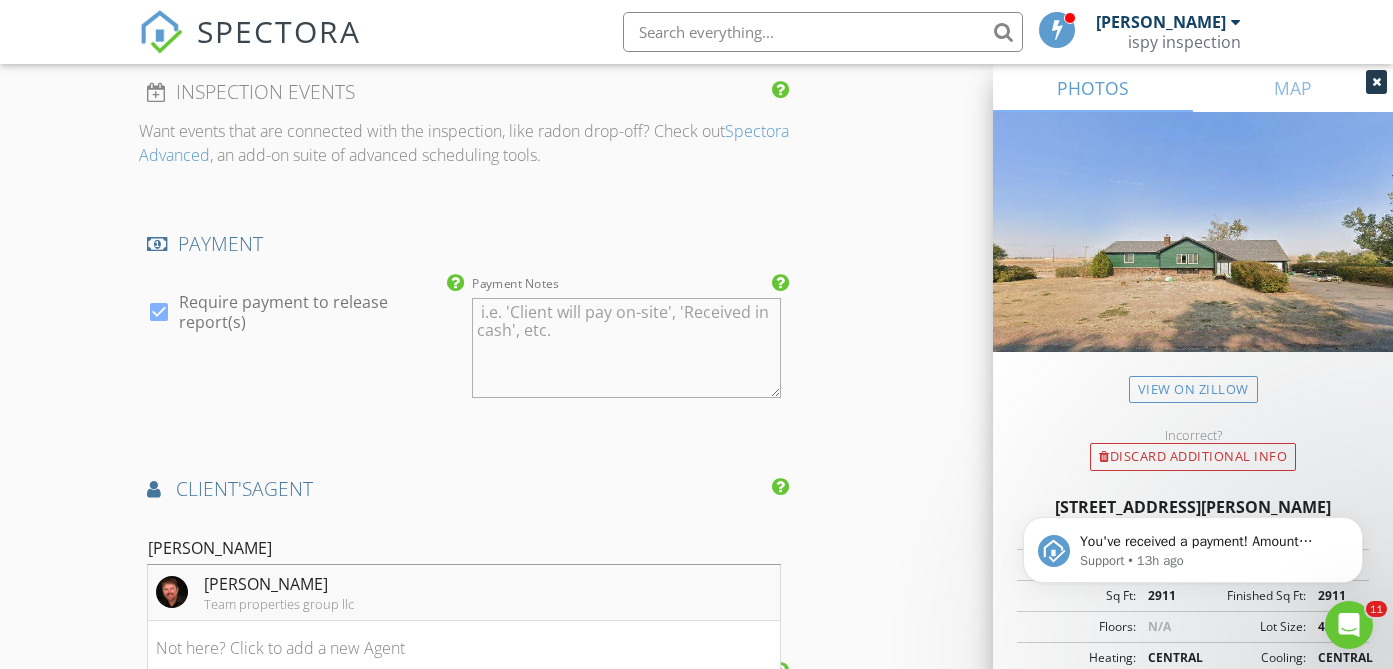 click on "Chad Friedt
Team properties group llc" at bounding box center [464, 593] 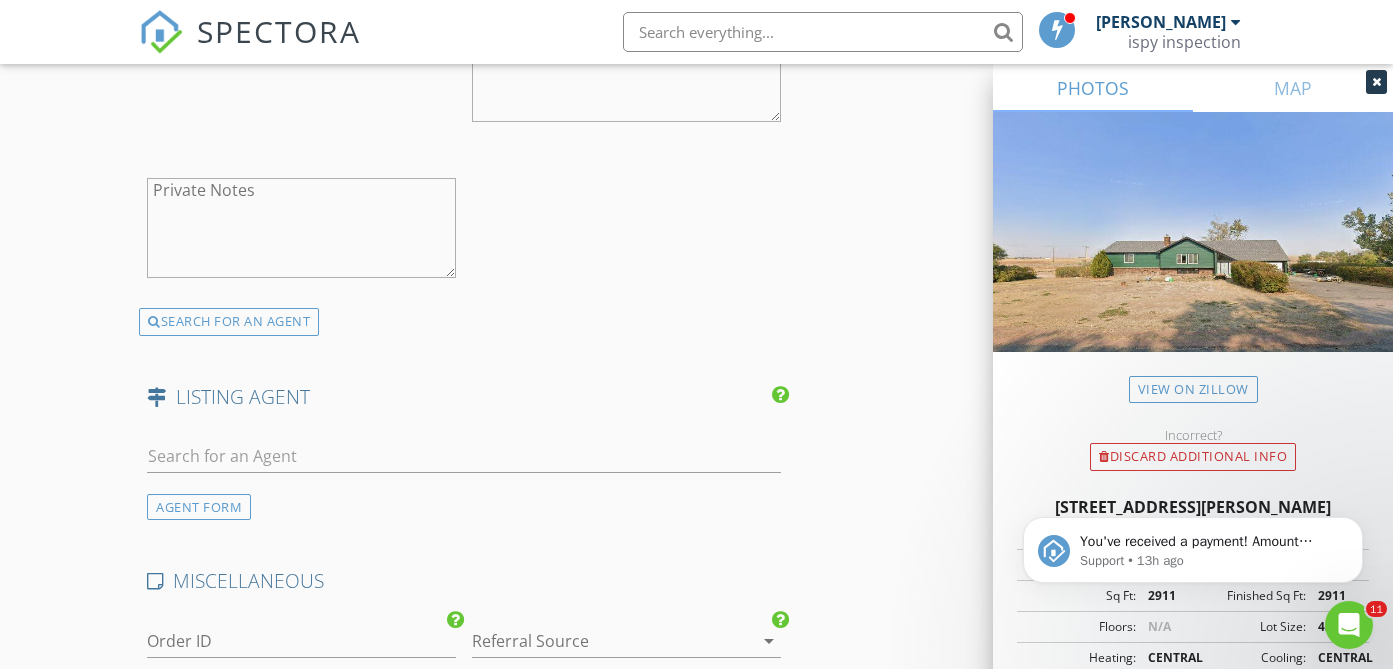 scroll, scrollTop: 3015, scrollLeft: 0, axis: vertical 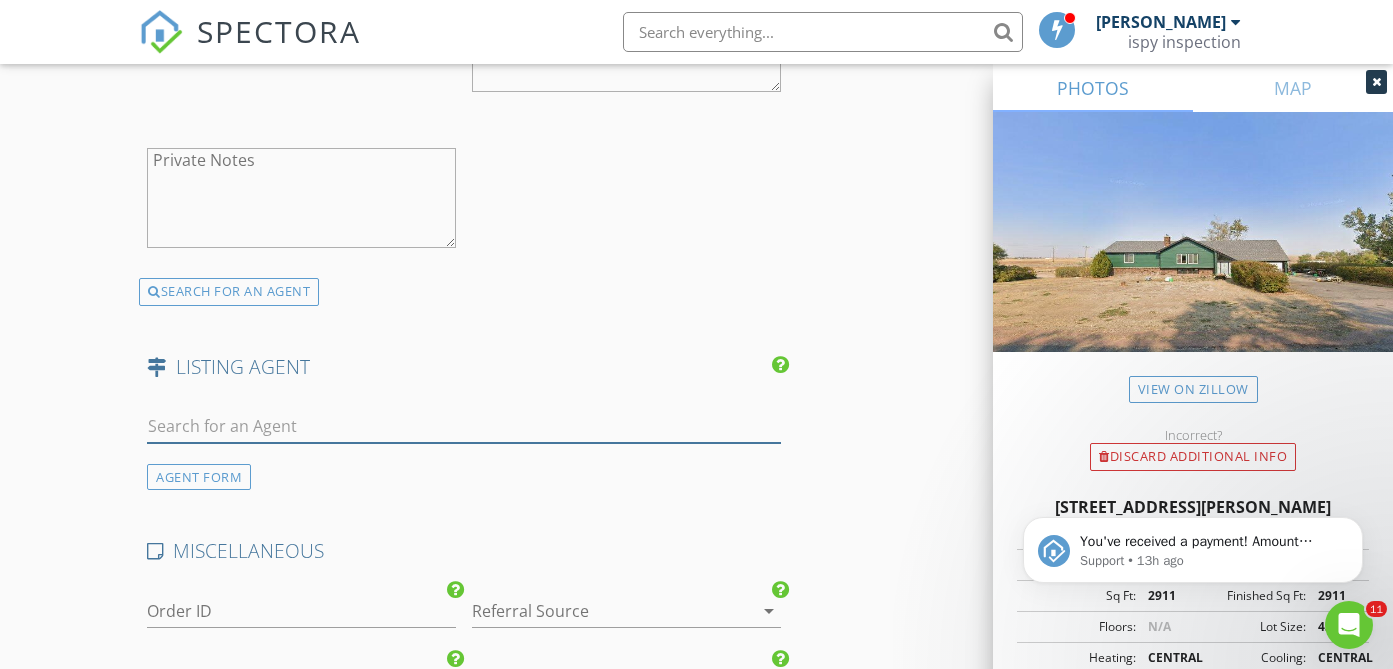 click at bounding box center (464, 426) 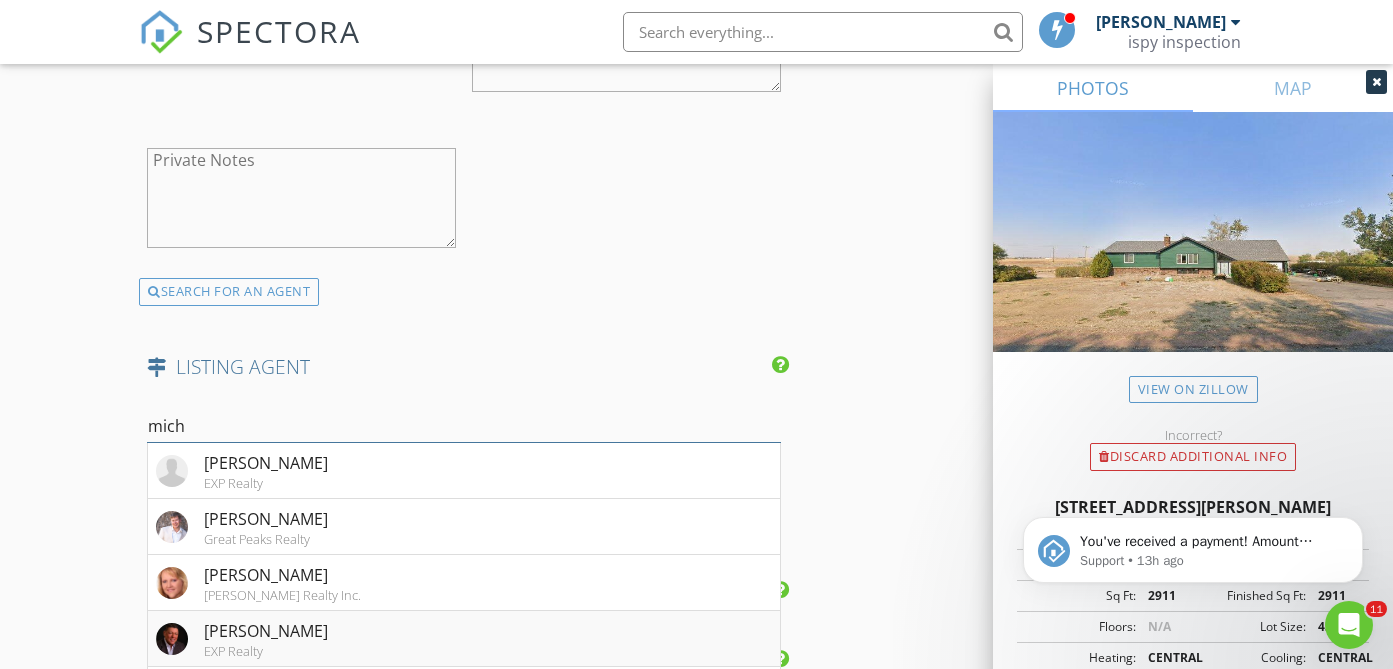 type on "mich" 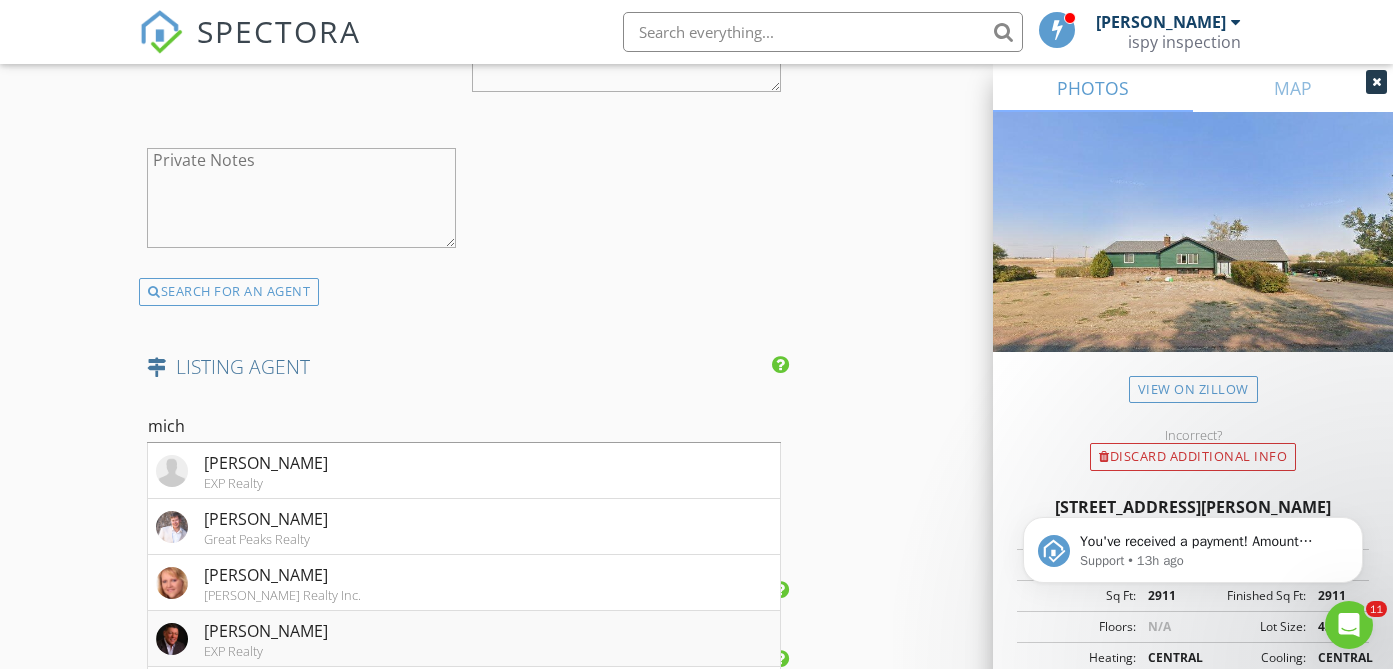 click on "Michael Stellpflug
EXP Realty" at bounding box center (464, 639) 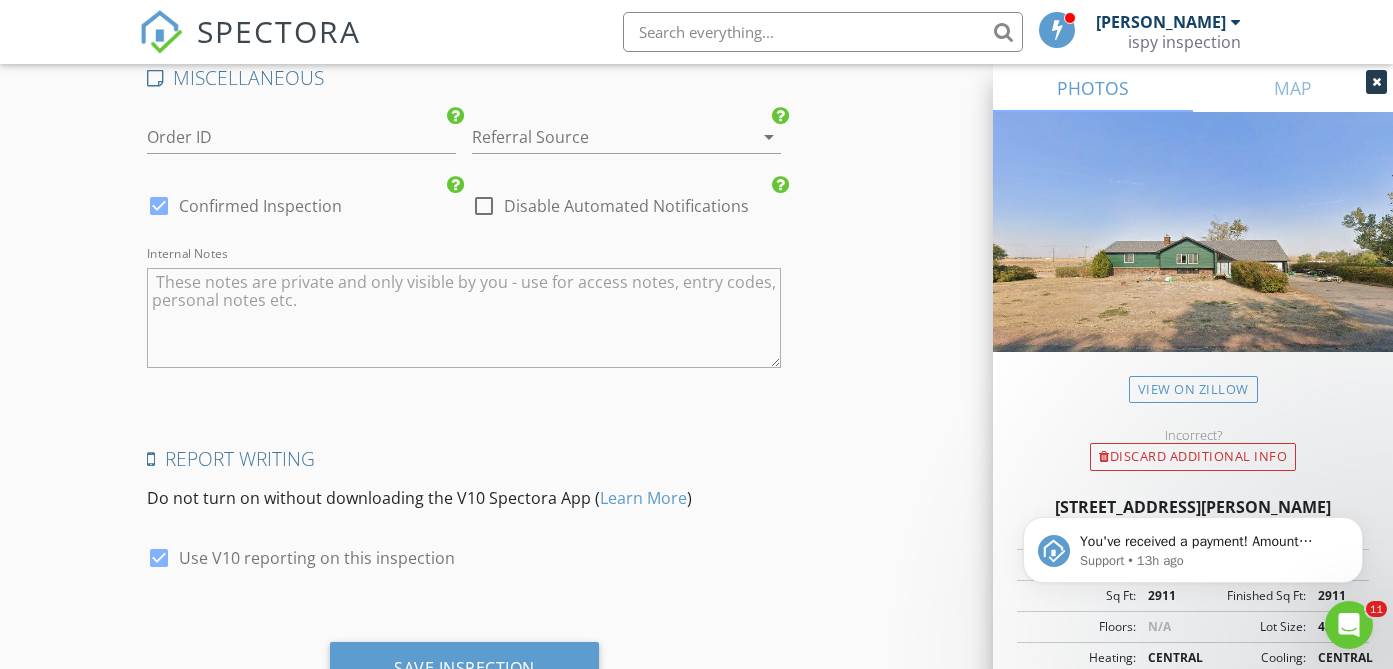 scroll, scrollTop: 4078, scrollLeft: 0, axis: vertical 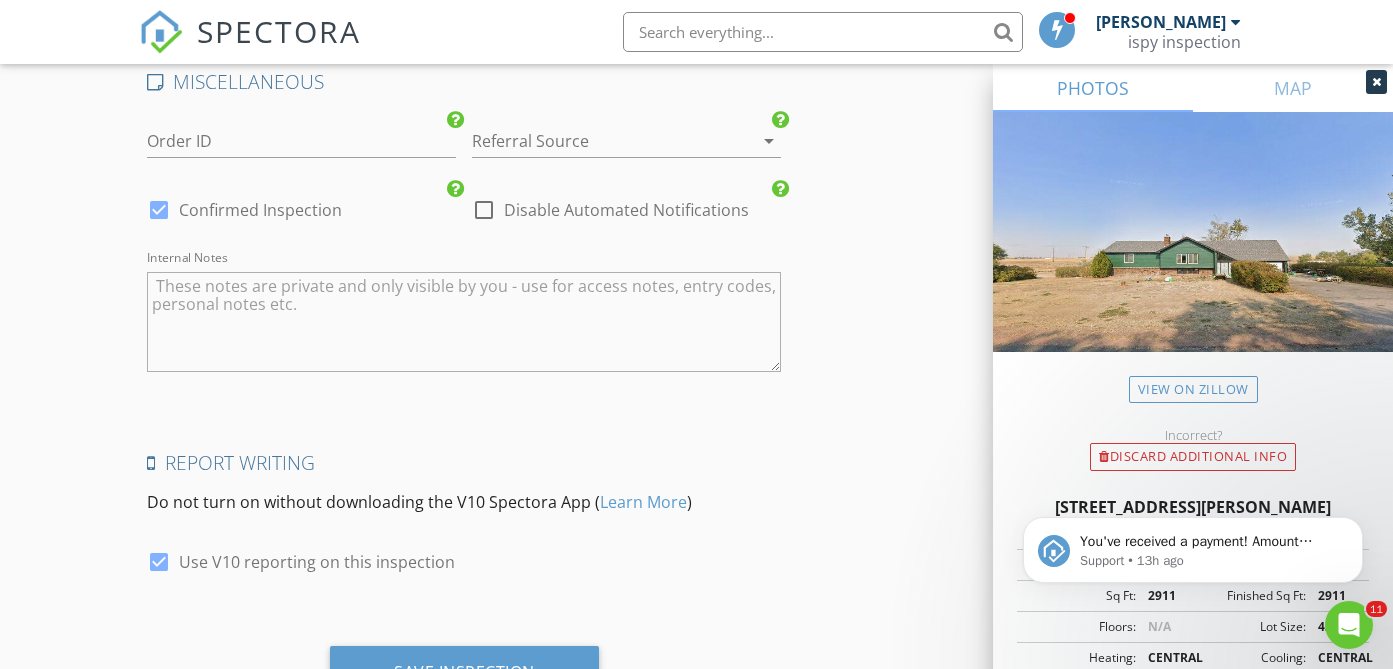 click at bounding box center (598, 141) 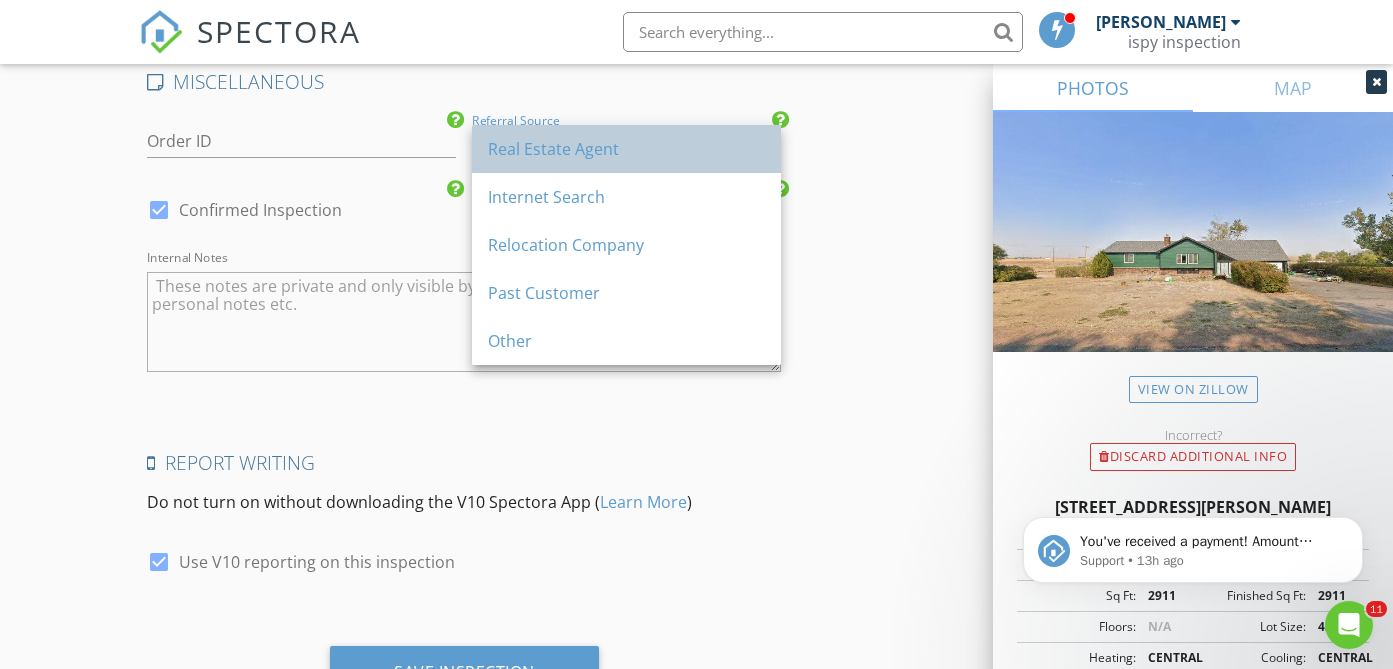 click on "Real Estate Agent" at bounding box center (626, 149) 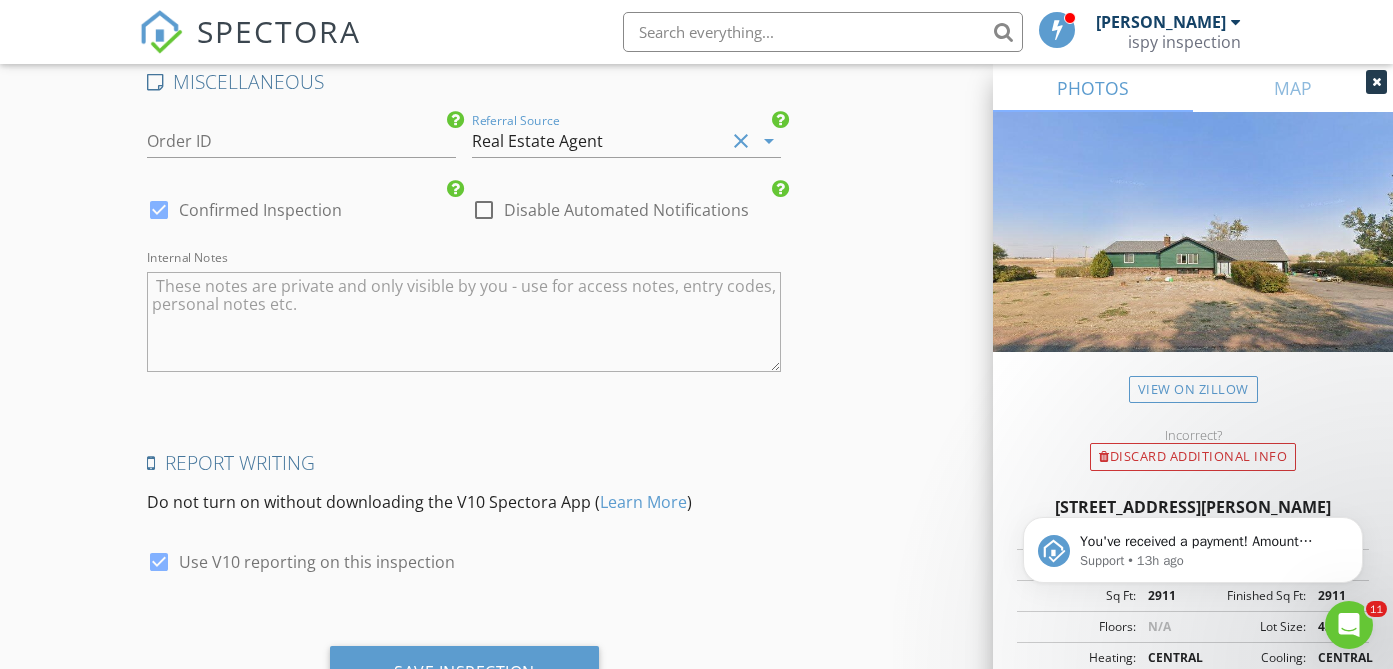 click on "Report Writing" at bounding box center (464, 463) 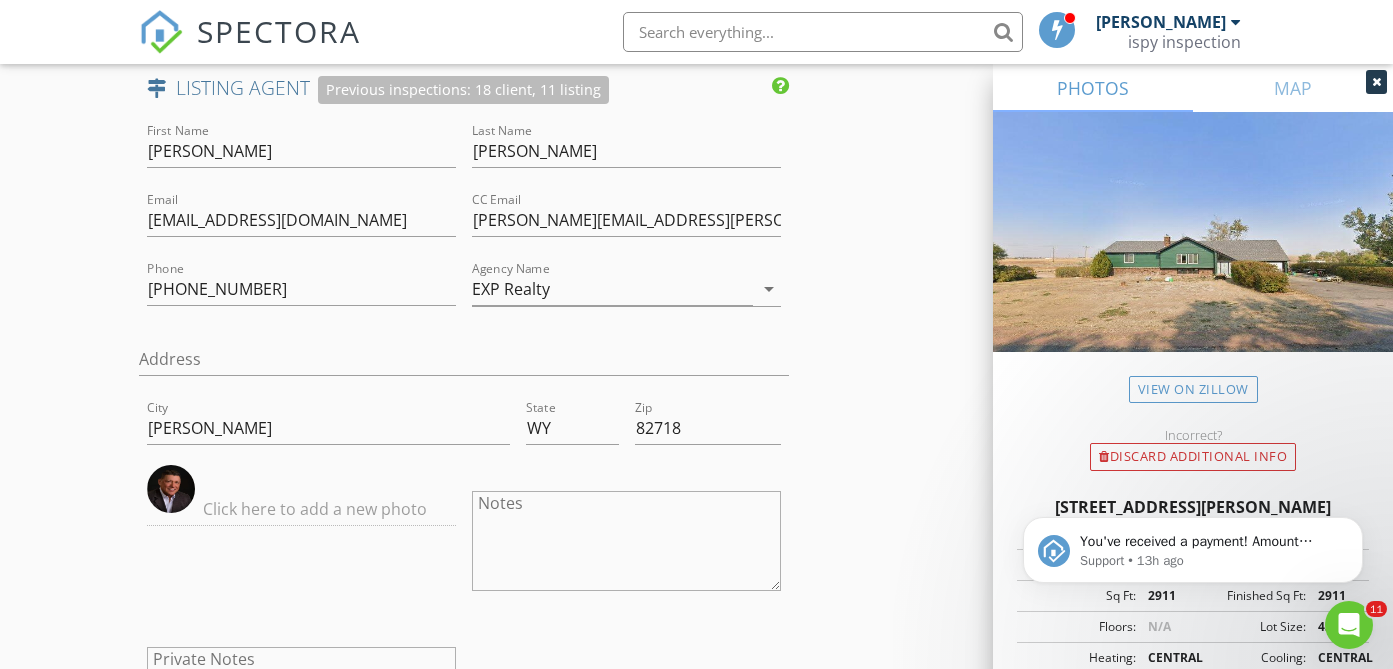 scroll, scrollTop: 4172, scrollLeft: 0, axis: vertical 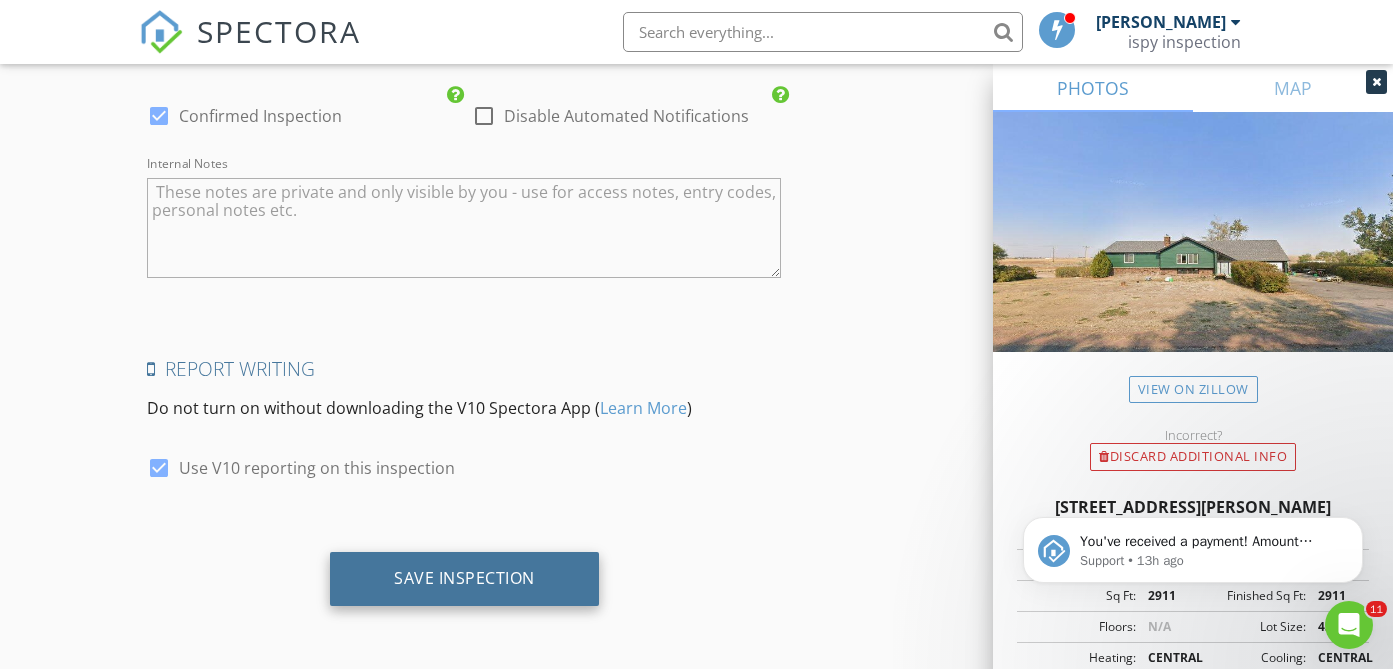 click on "Save Inspection" at bounding box center [464, 579] 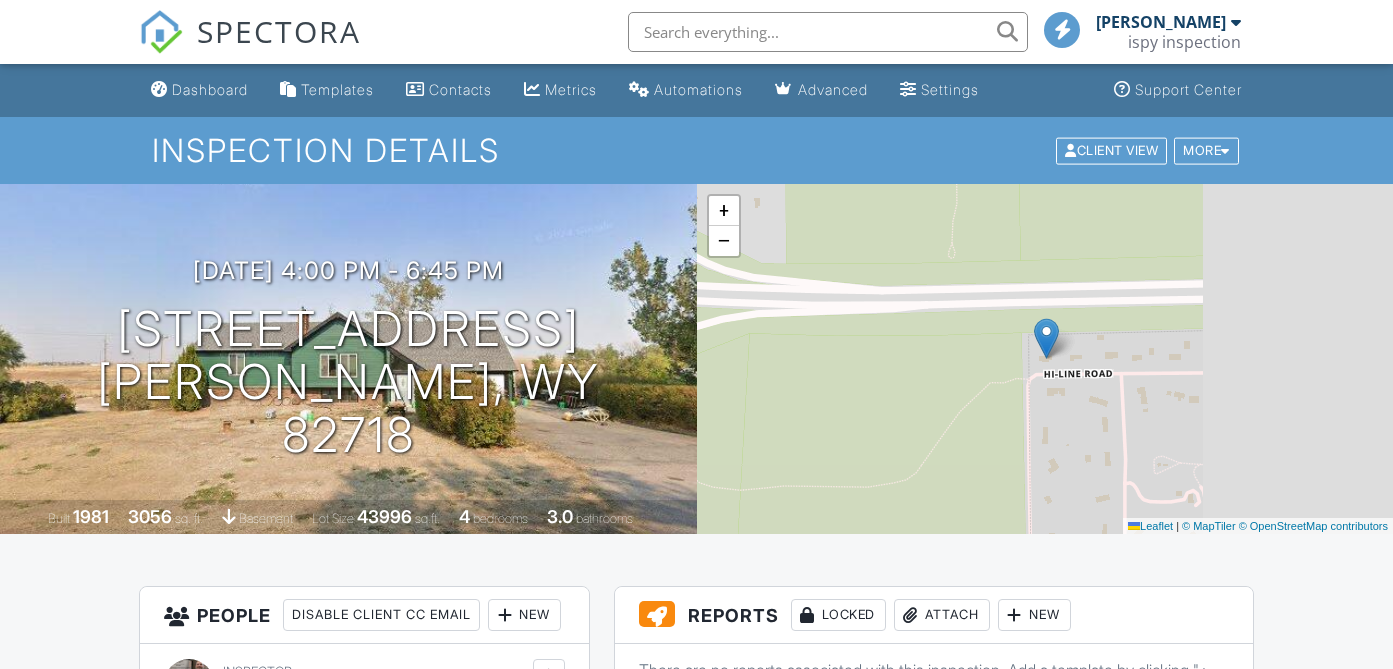 click on "New" at bounding box center [1034, 615] 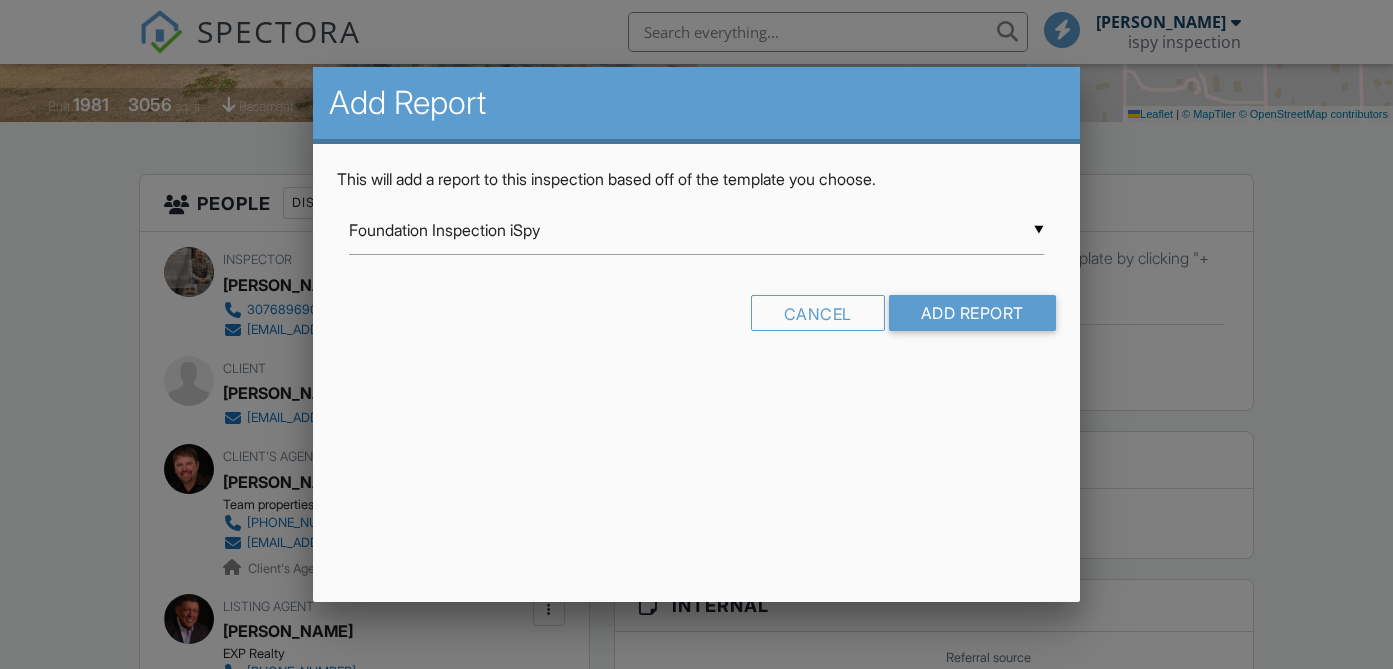 click on "Foundation Inspection iSpy" at bounding box center [696, 230] 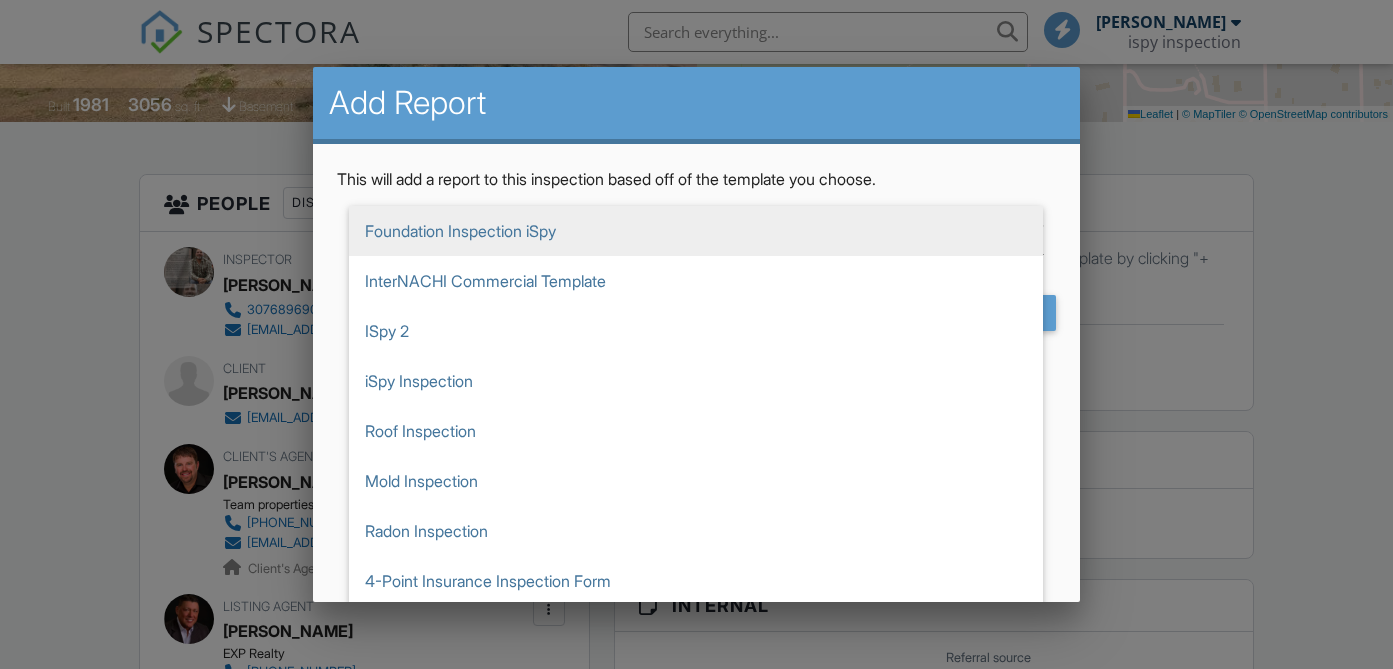 scroll, scrollTop: 412, scrollLeft: 0, axis: vertical 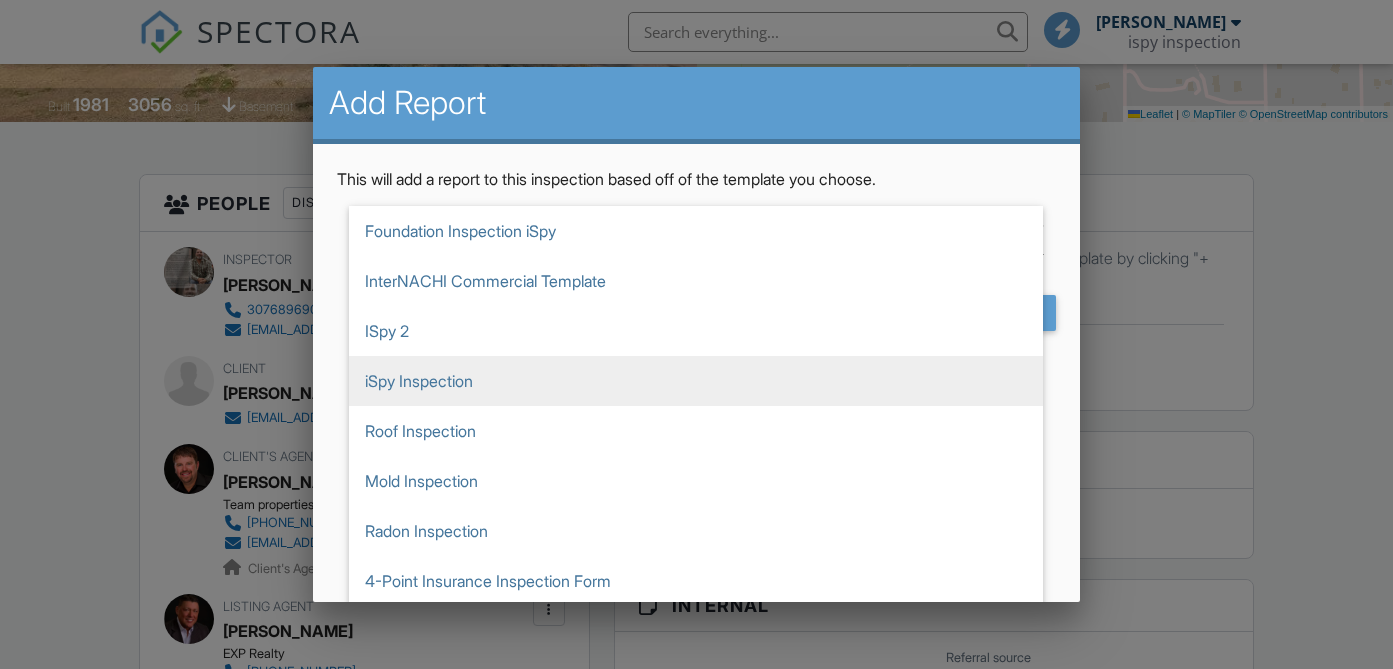 click on "iSpy Inspection" at bounding box center [696, 381] 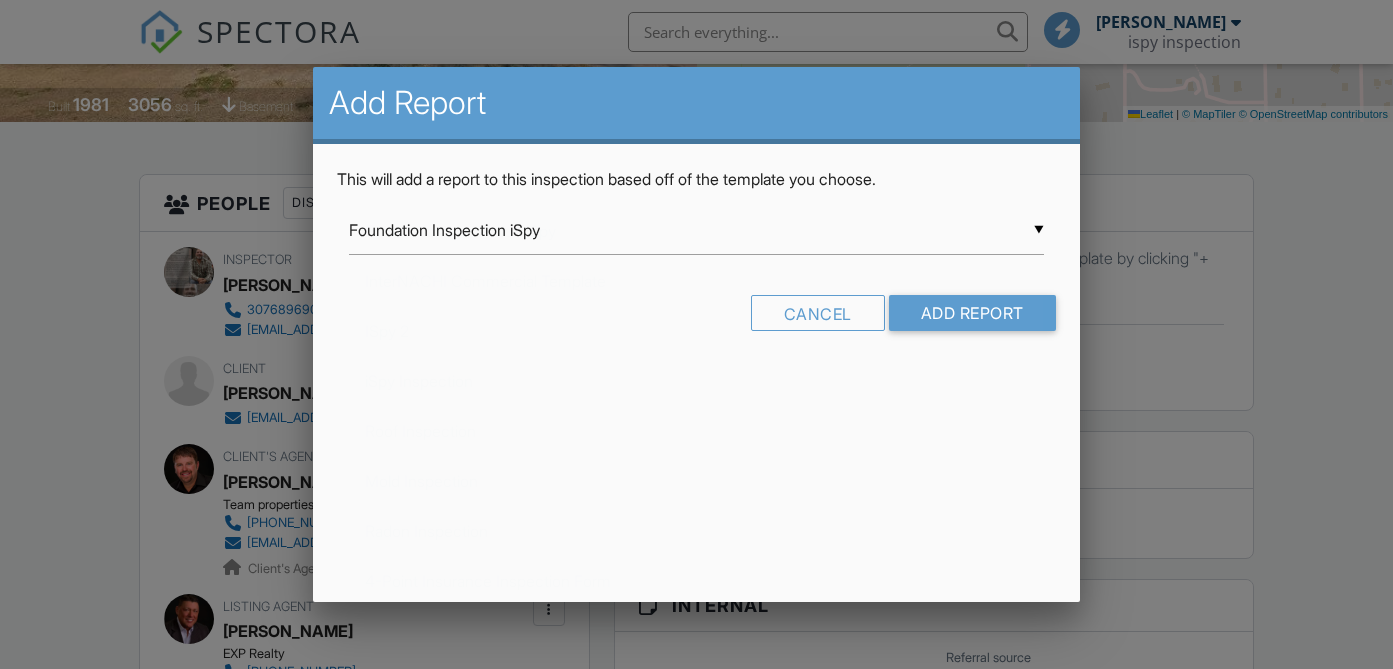 type on "iSpy Inspection" 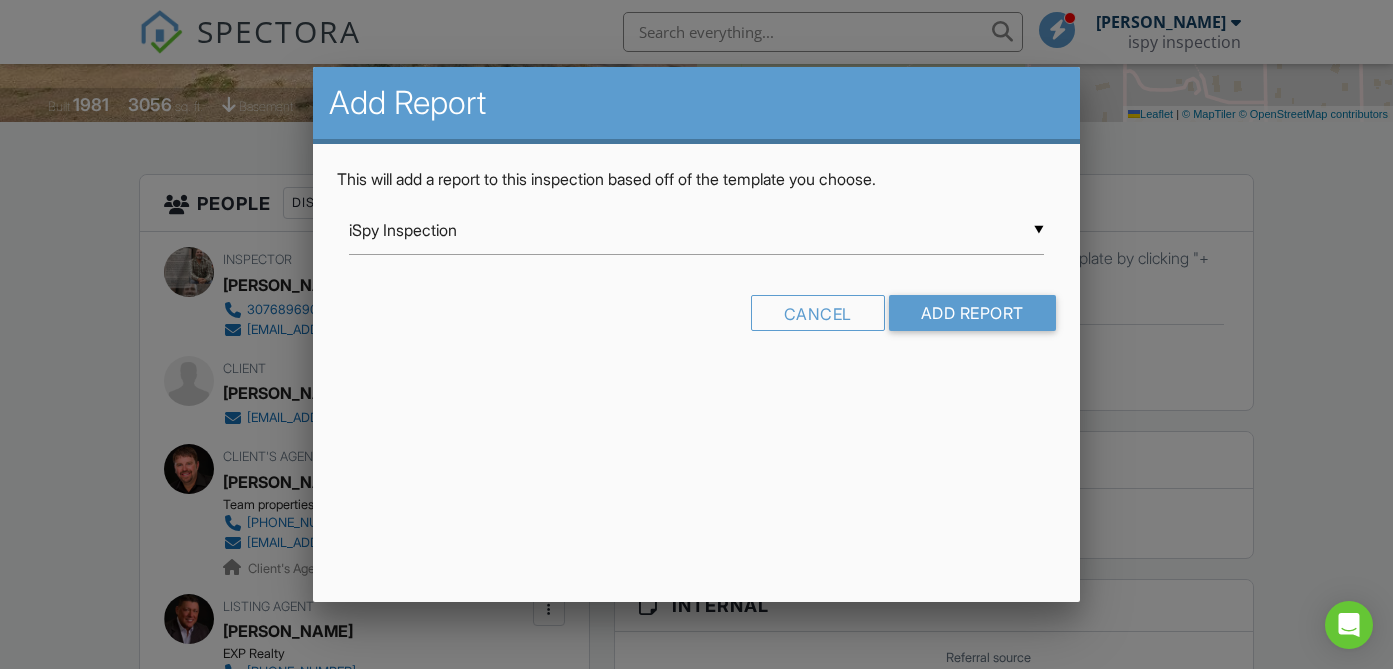 scroll, scrollTop: 0, scrollLeft: 0, axis: both 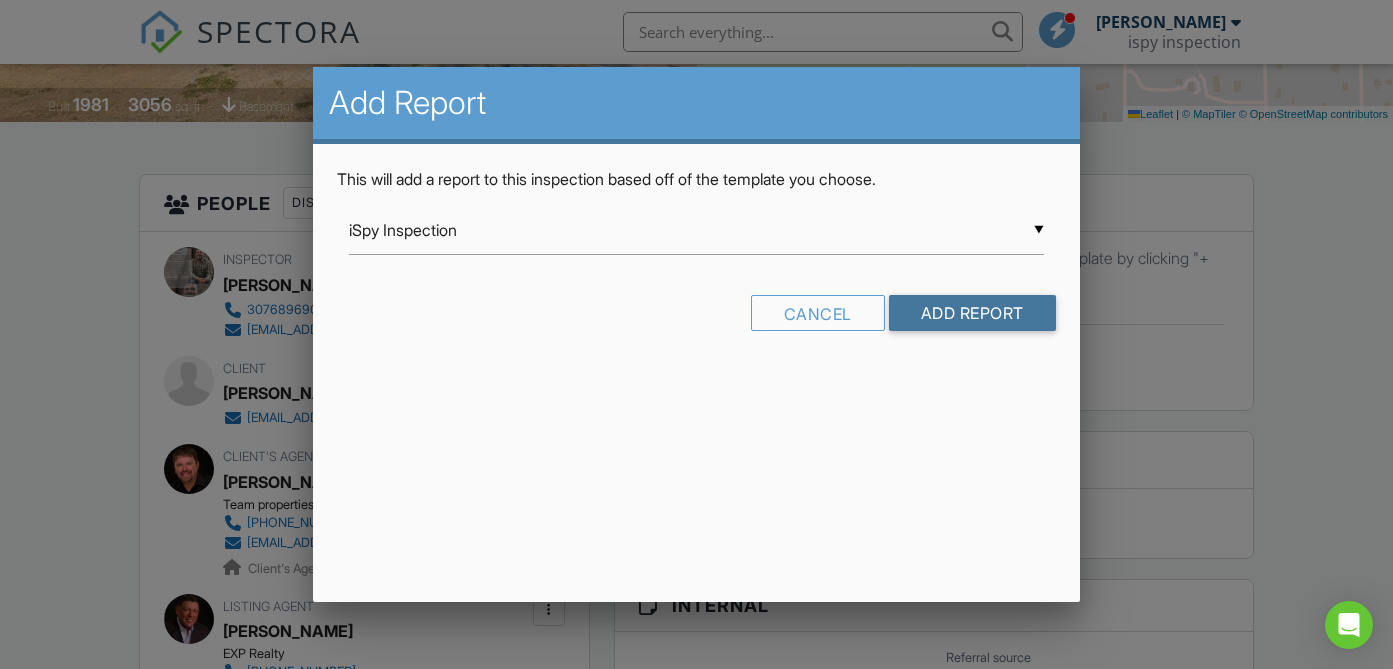 click on "Add Report" at bounding box center [972, 313] 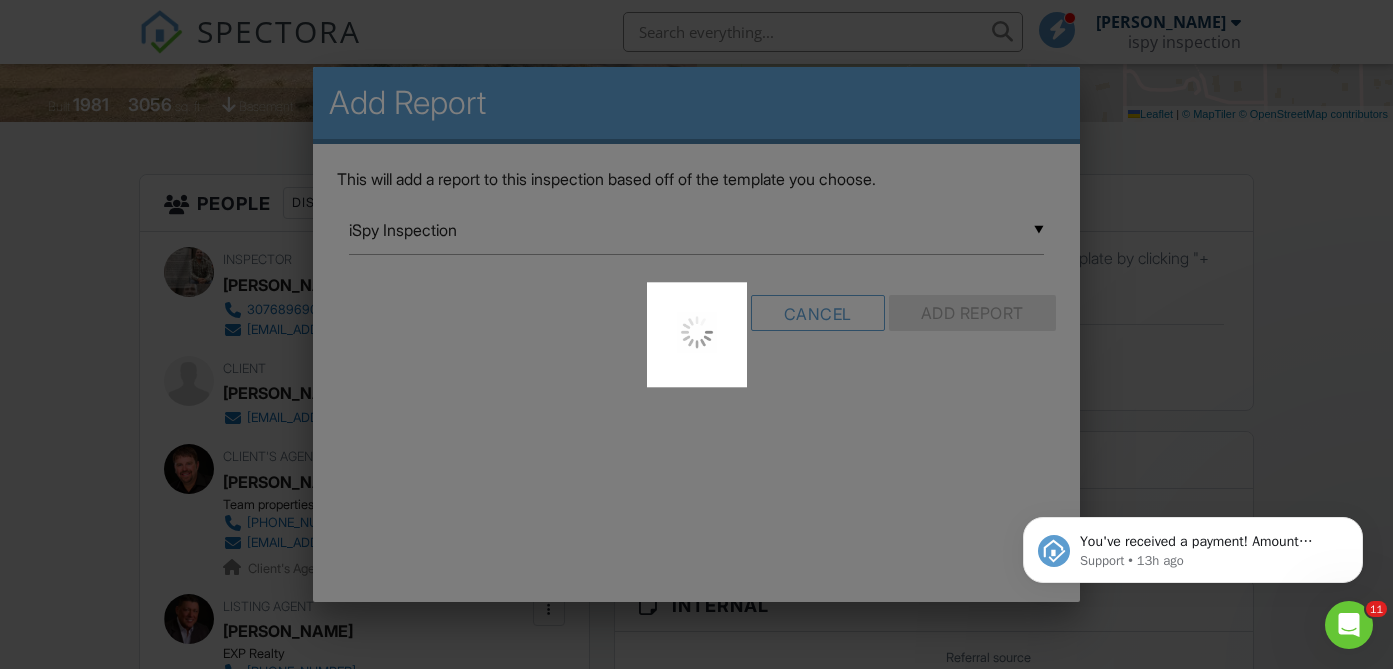 scroll, scrollTop: 0, scrollLeft: 0, axis: both 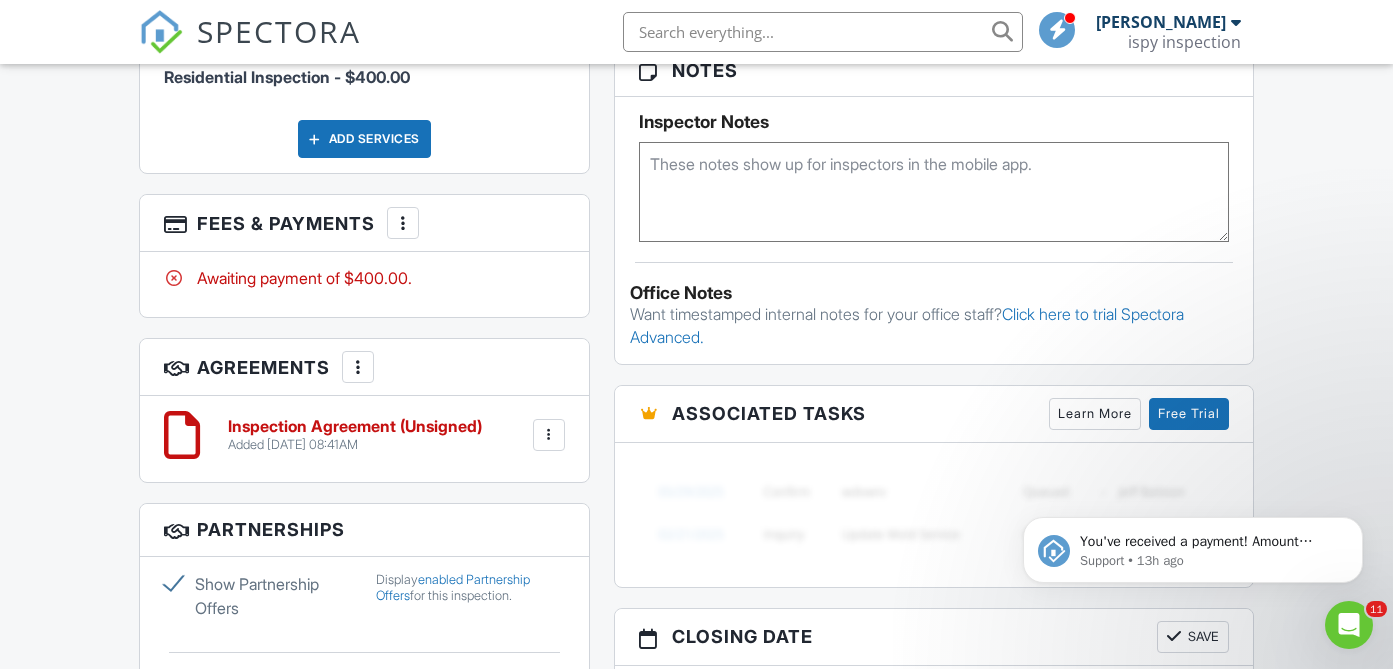 click at bounding box center (934, 192) 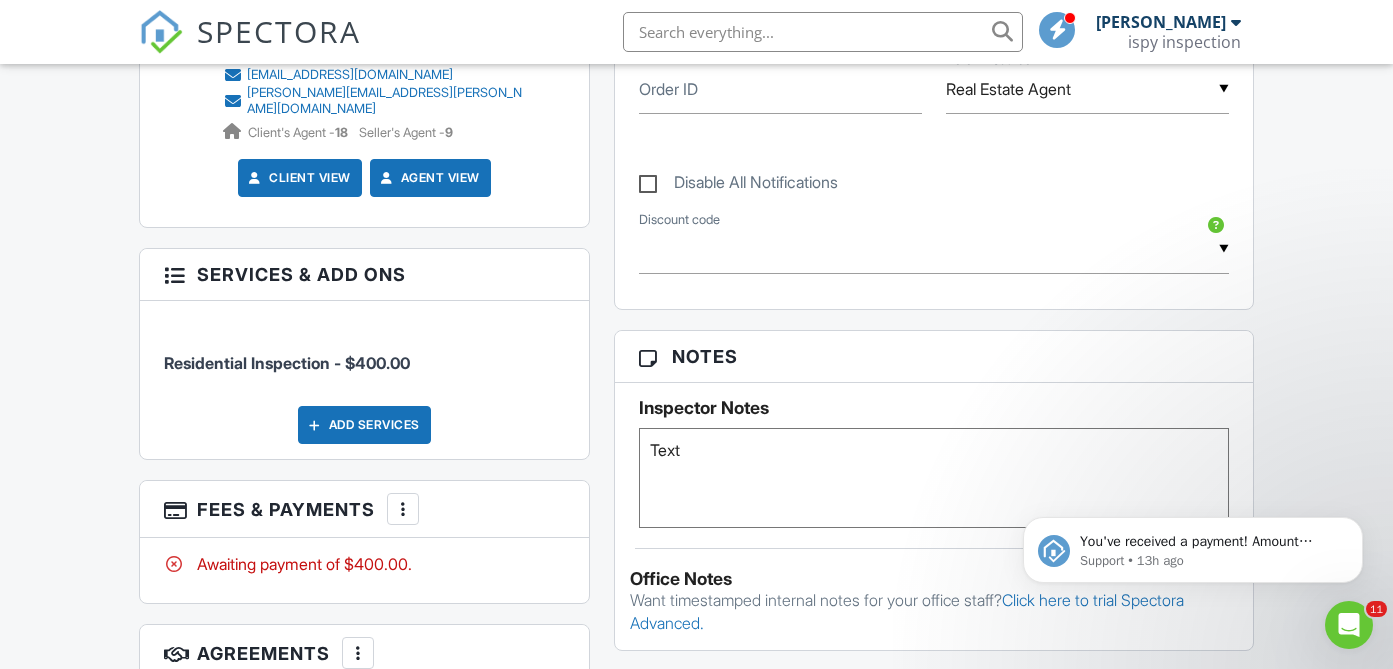 scroll, scrollTop: 1033, scrollLeft: 0, axis: vertical 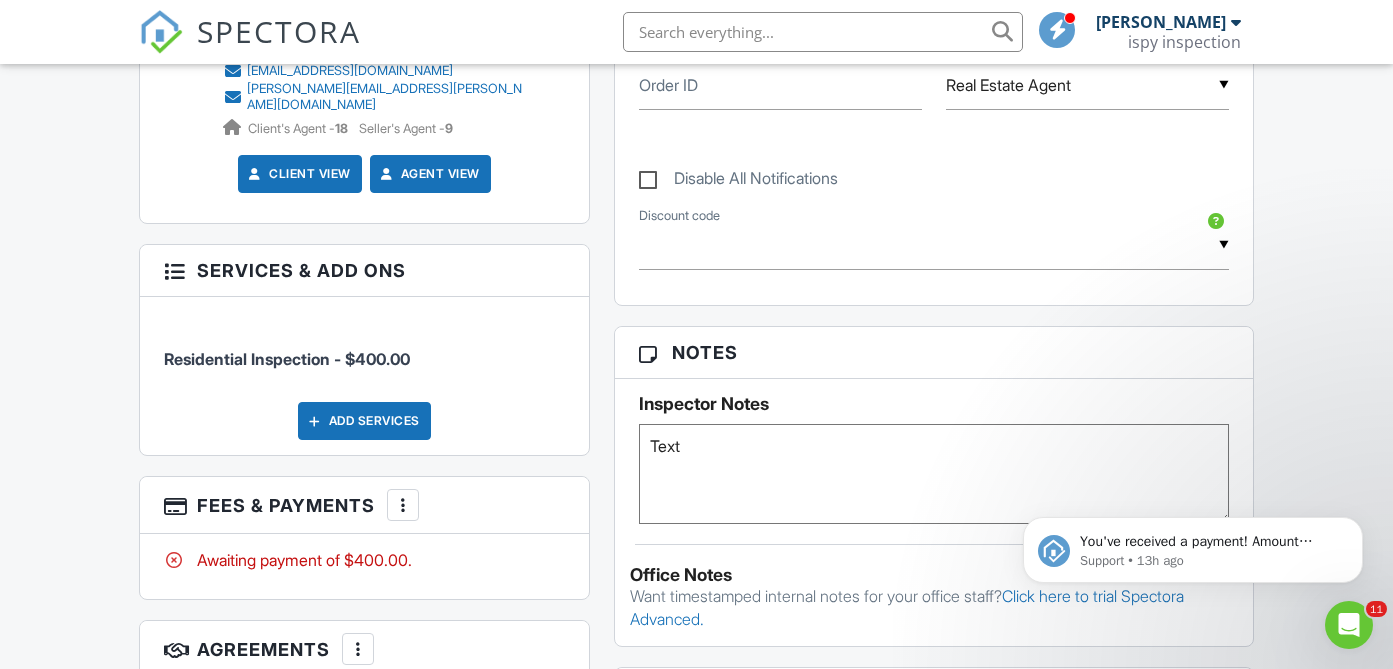 type on "Text" 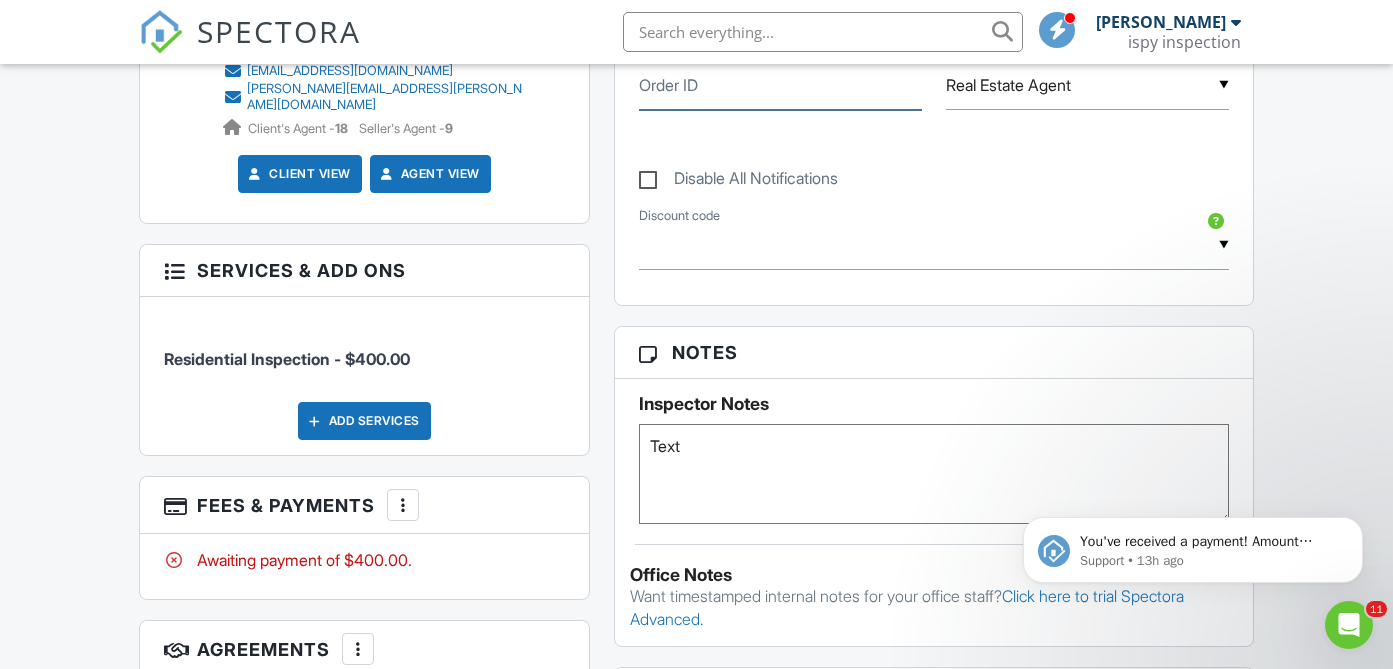 click on "Order ID" at bounding box center [780, 85] 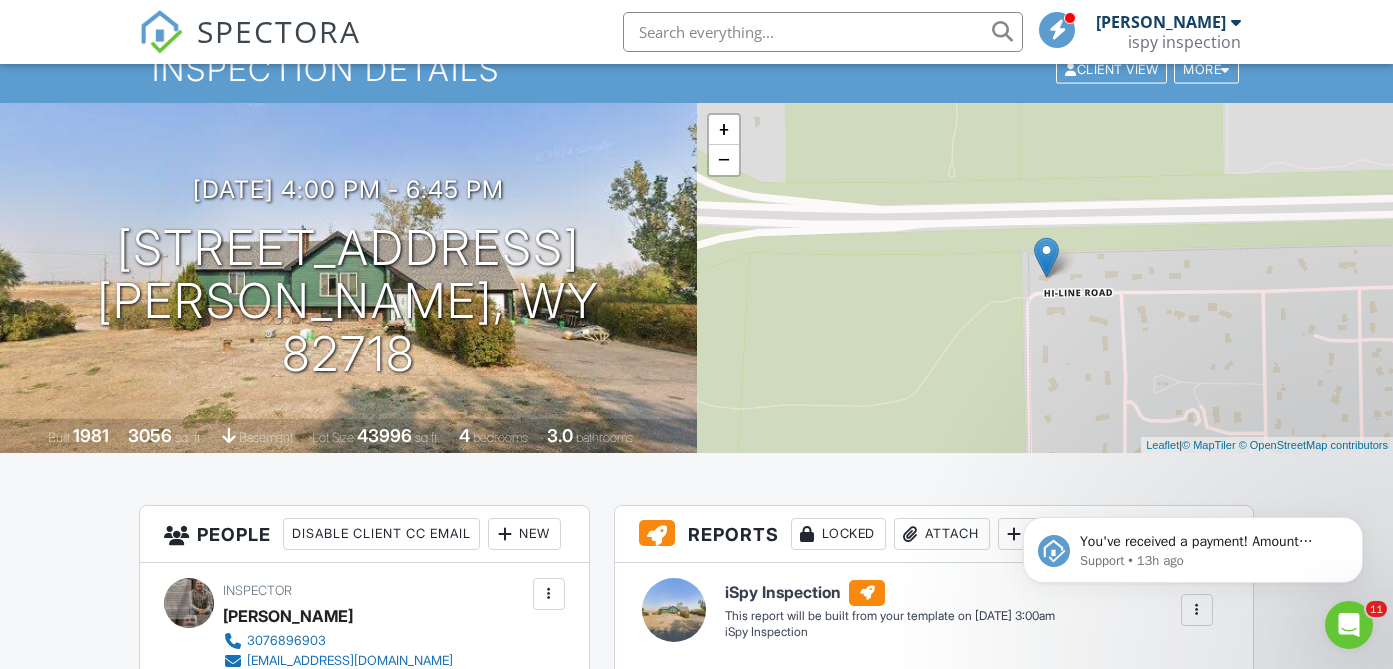 scroll, scrollTop: 0, scrollLeft: 0, axis: both 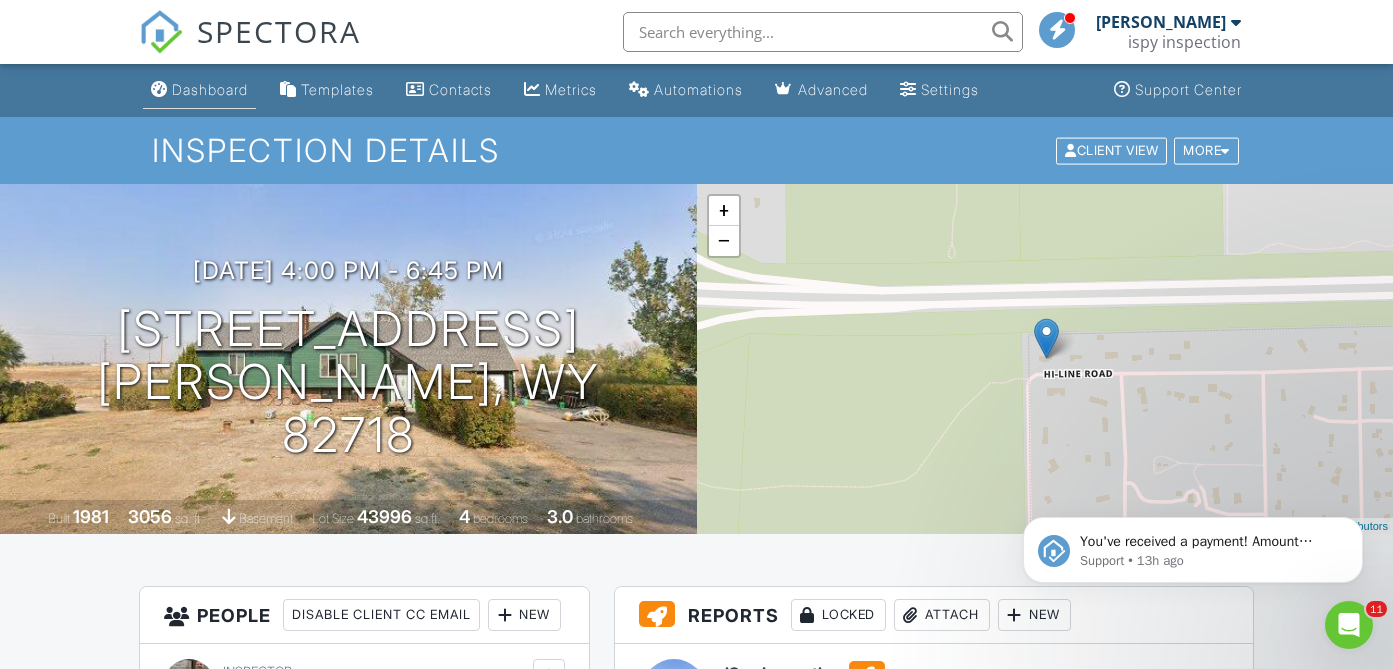 click on "Dashboard" at bounding box center (210, 89) 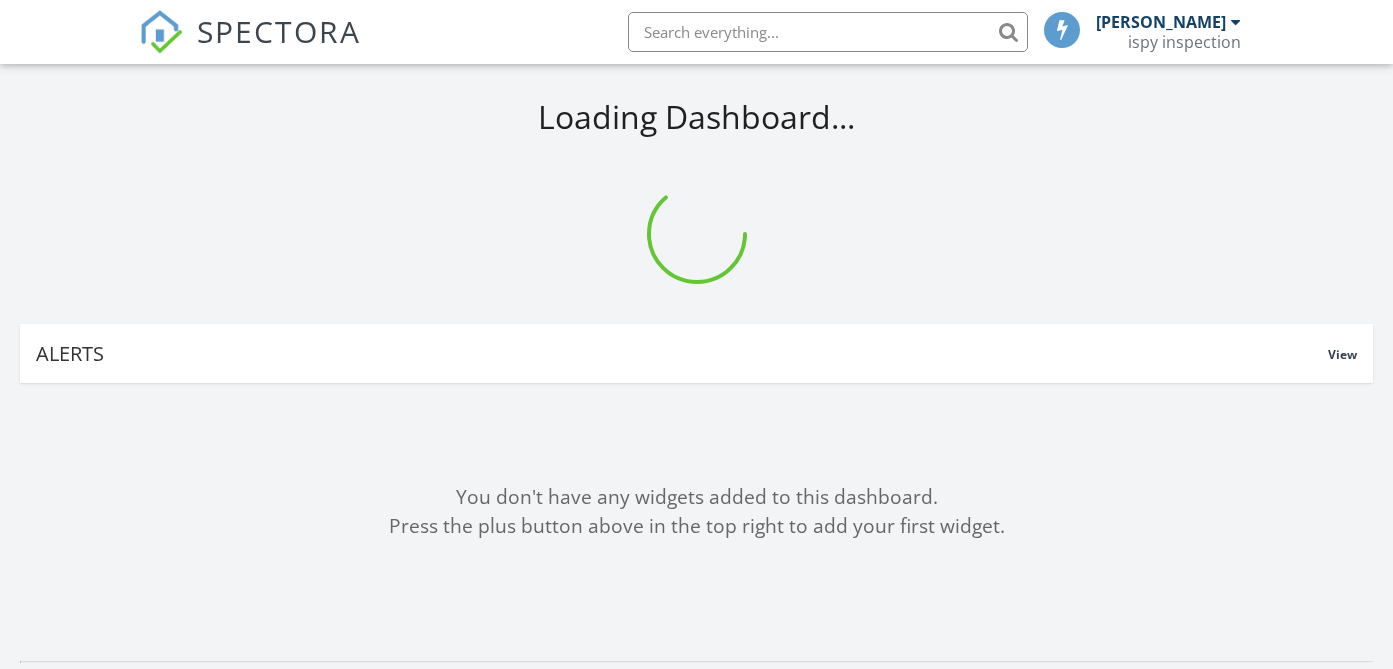 scroll, scrollTop: 108, scrollLeft: 0, axis: vertical 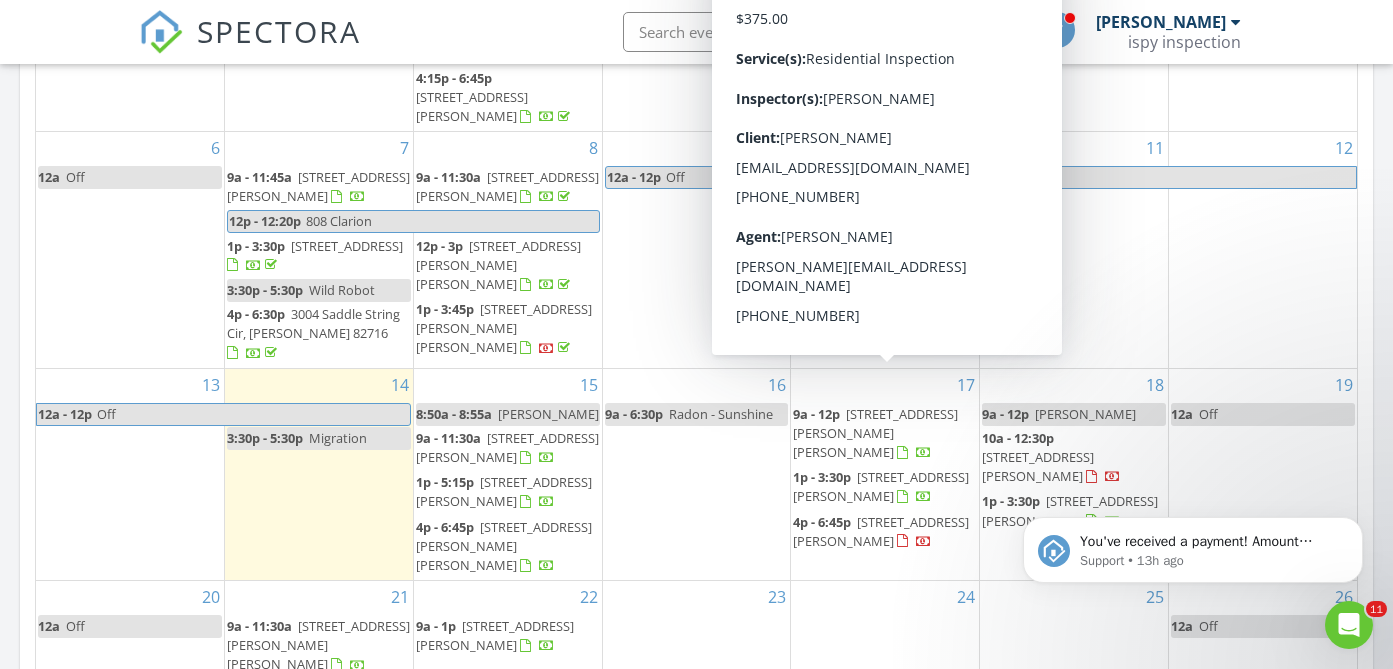 click on "1p - 3:30p" at bounding box center [822, 477] 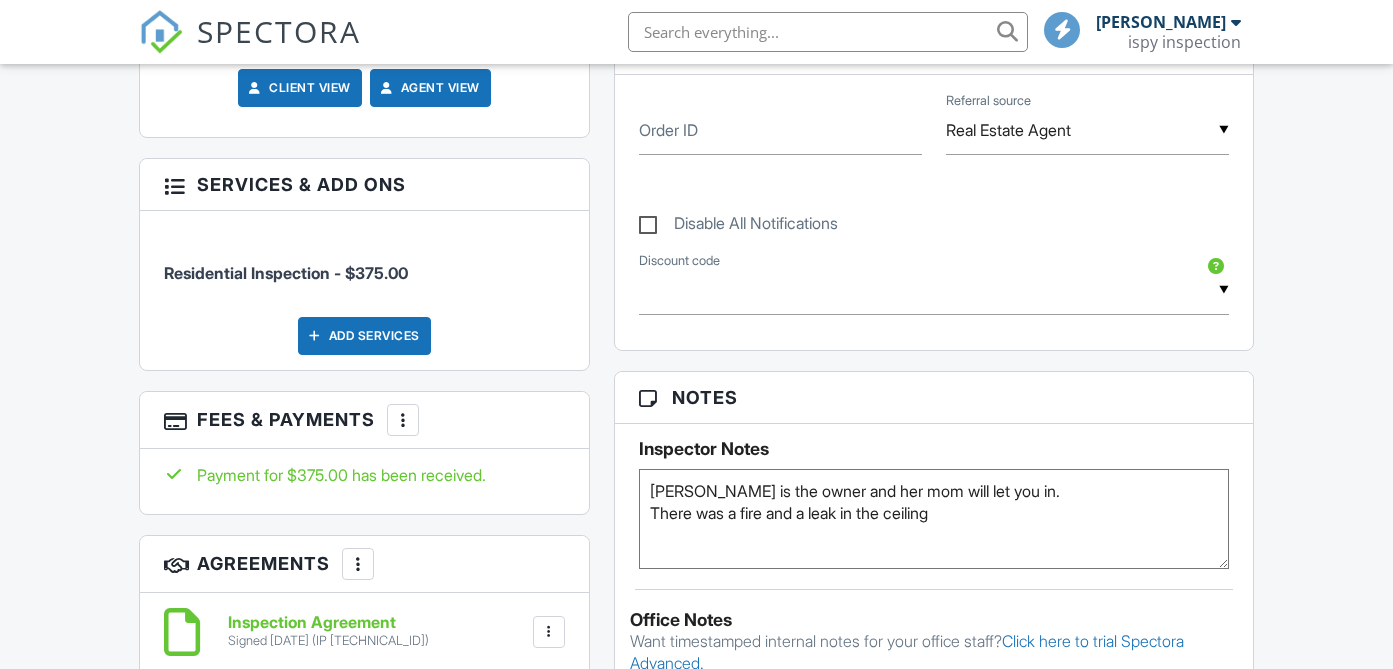 scroll, scrollTop: 969, scrollLeft: 0, axis: vertical 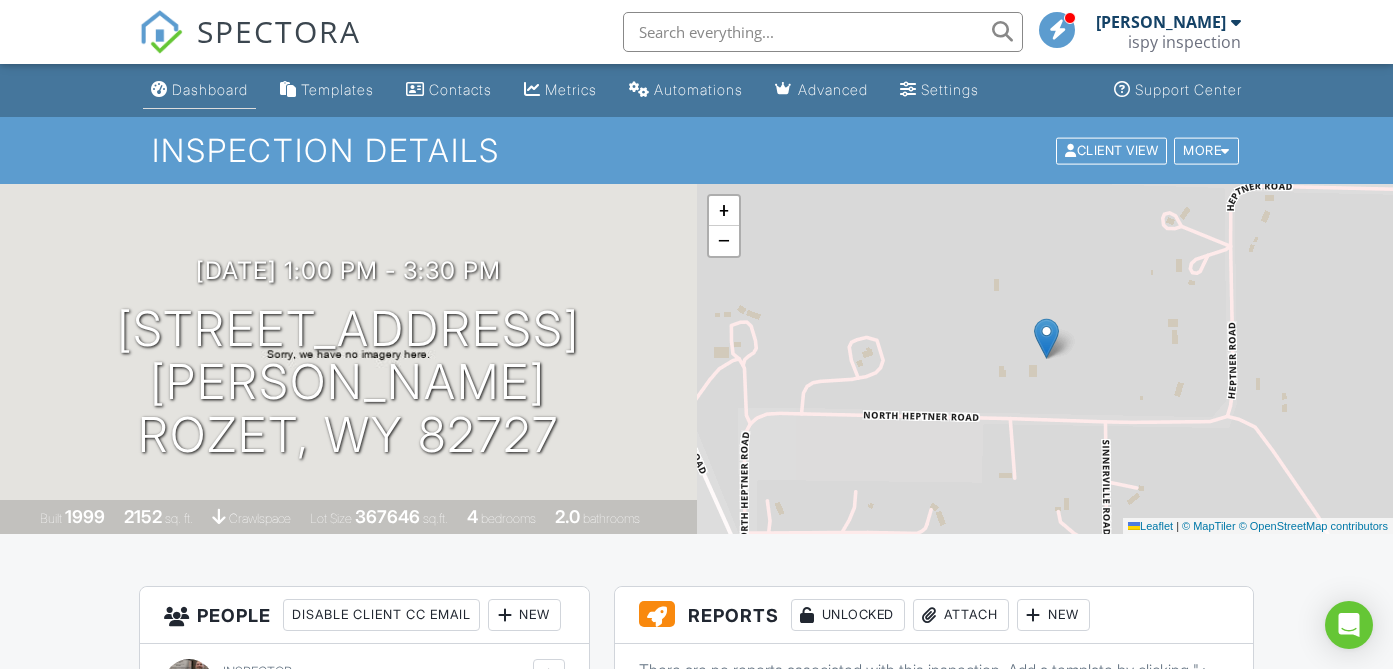 click on "Dashboard" at bounding box center [210, 89] 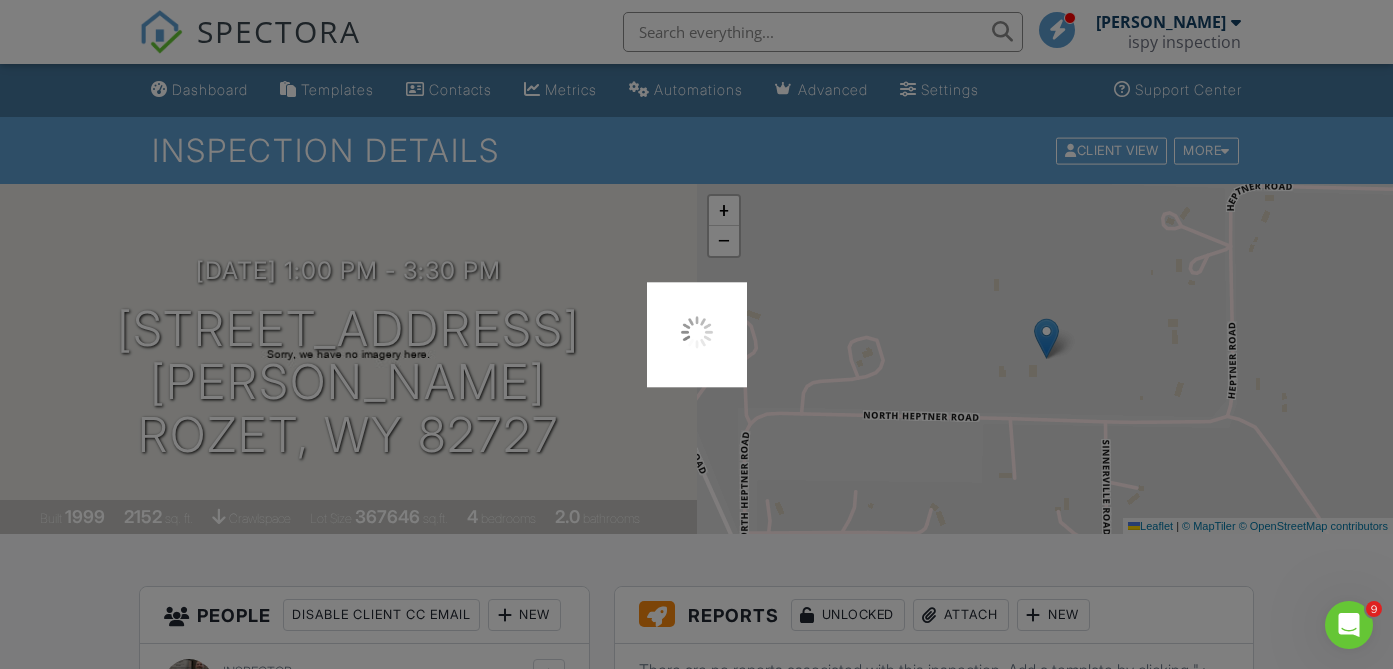 scroll, scrollTop: 0, scrollLeft: 0, axis: both 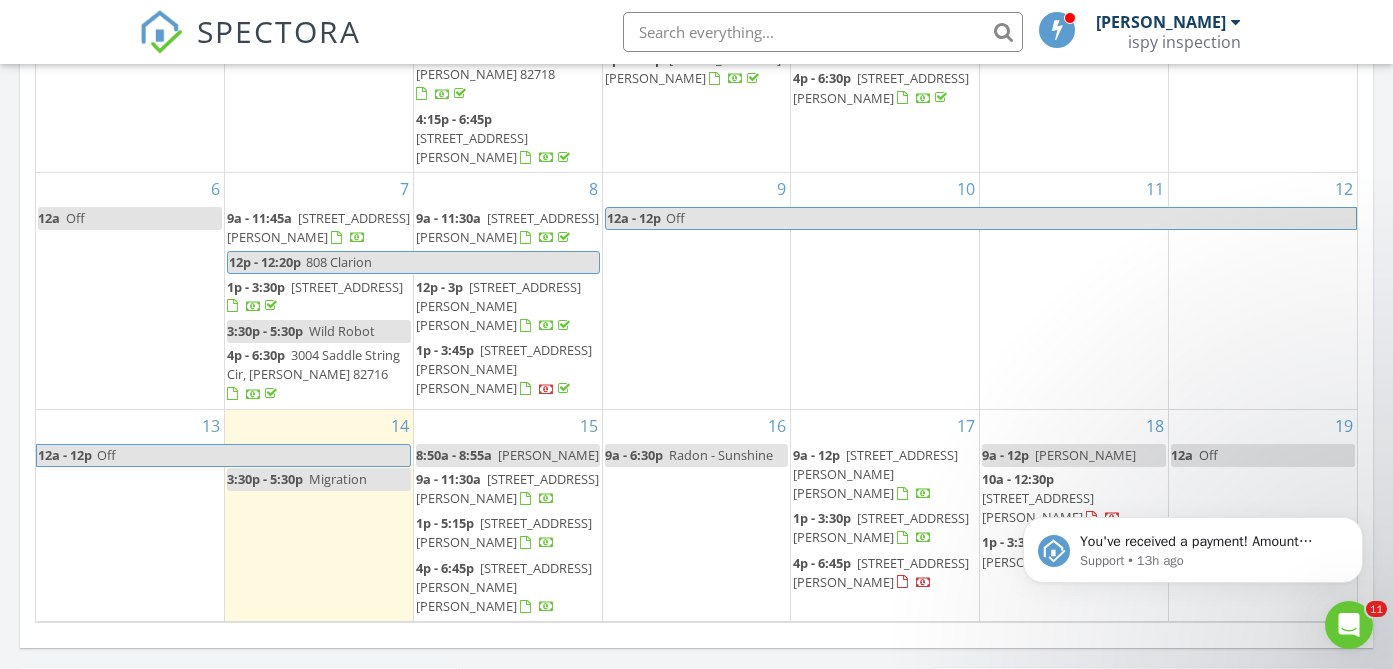 click on "25 Sagebrush Cir, Wright 82732" at bounding box center [1038, 507] 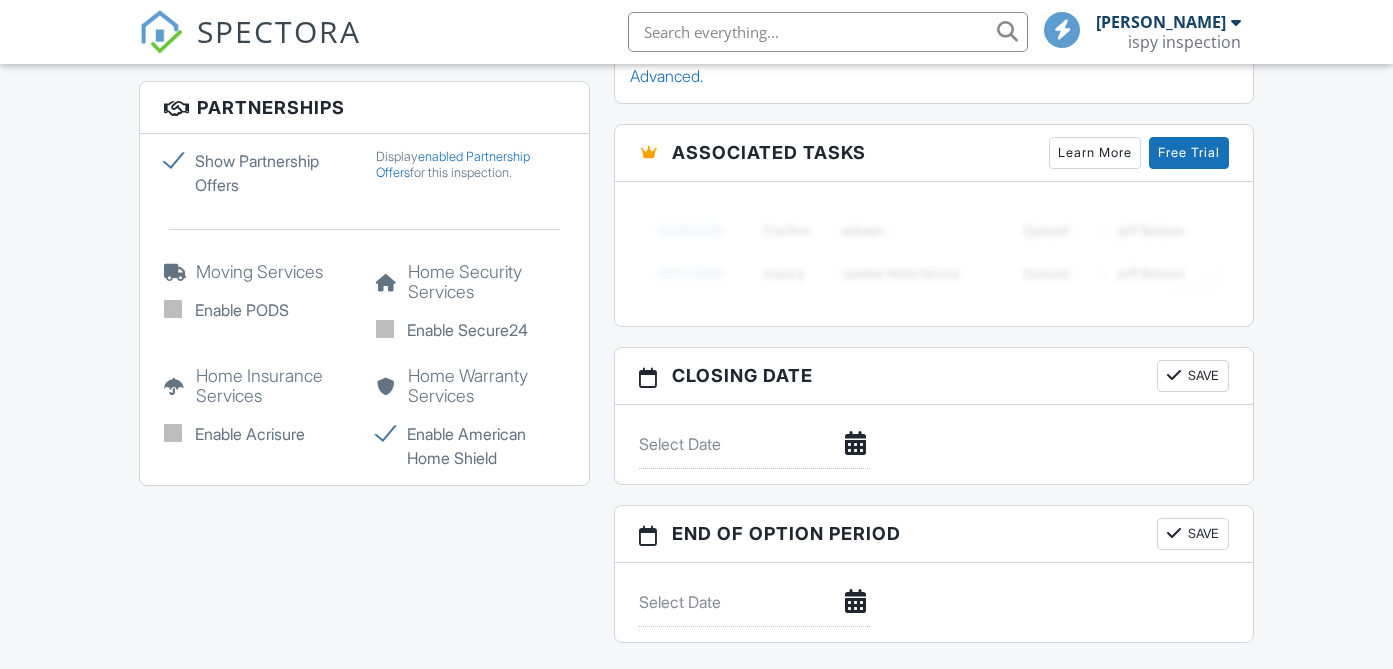 scroll, scrollTop: 1581, scrollLeft: 0, axis: vertical 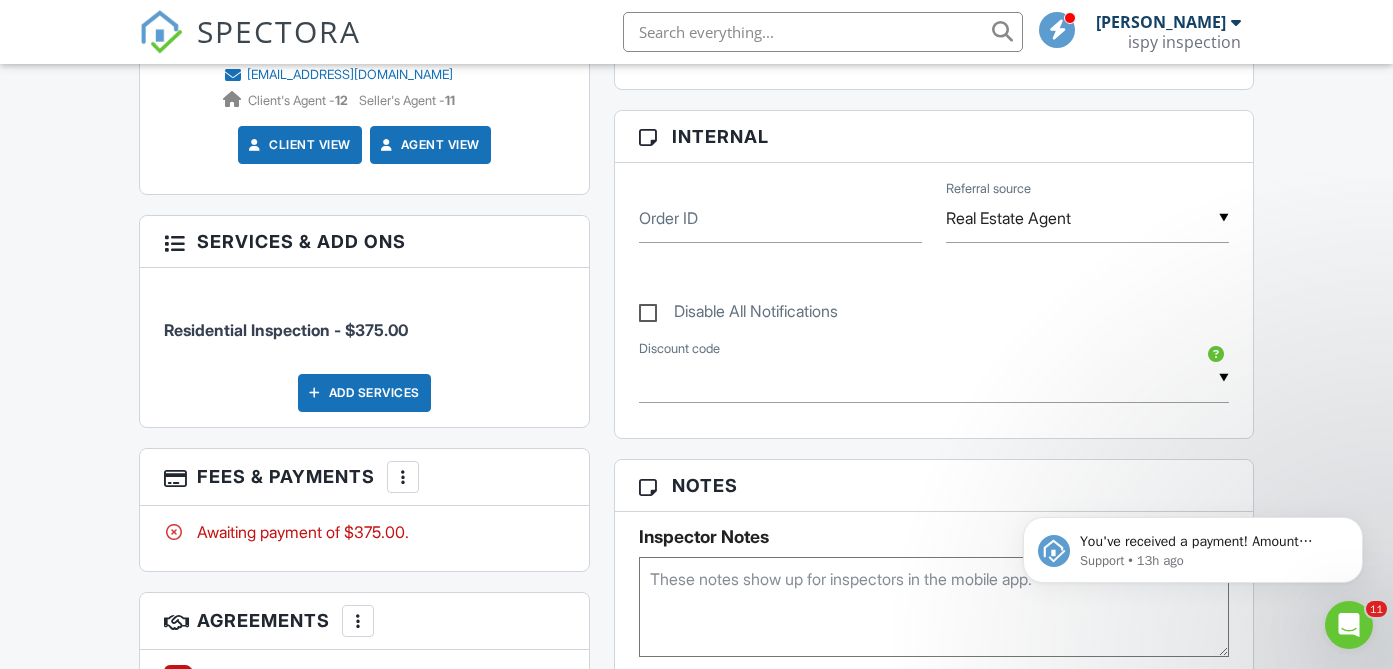 click at bounding box center [934, 607] 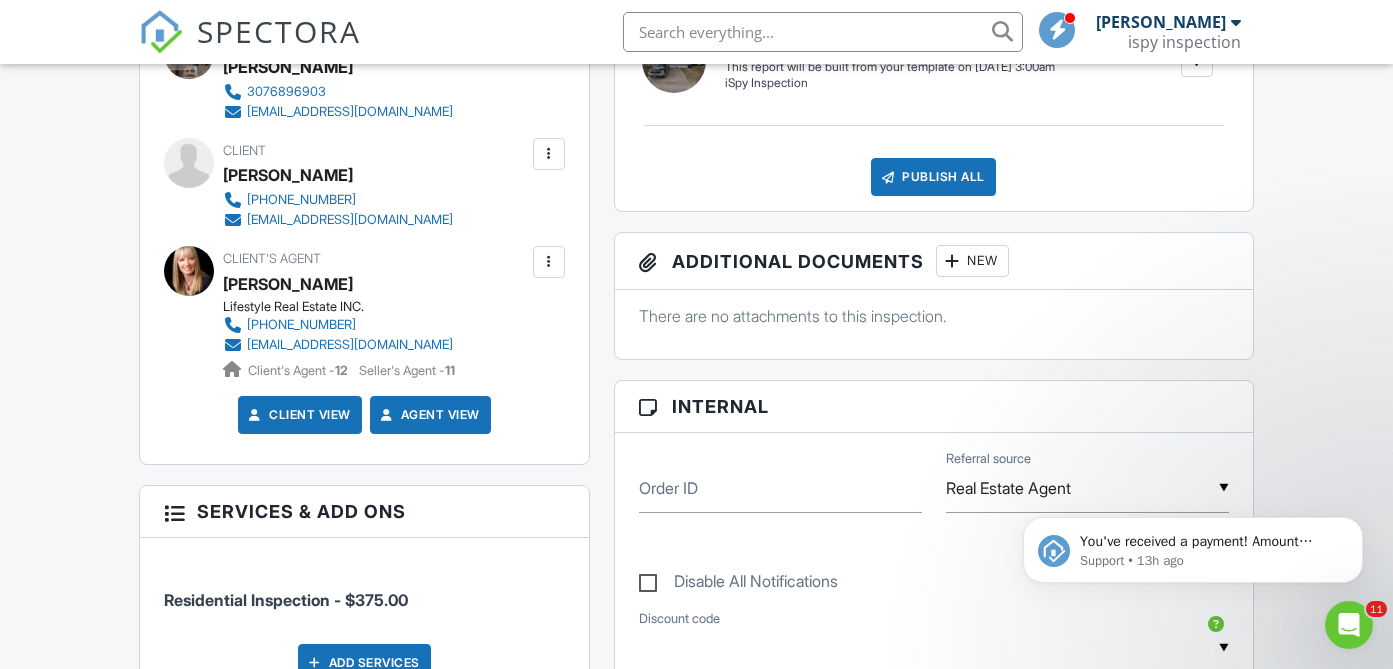 scroll, scrollTop: 0, scrollLeft: 0, axis: both 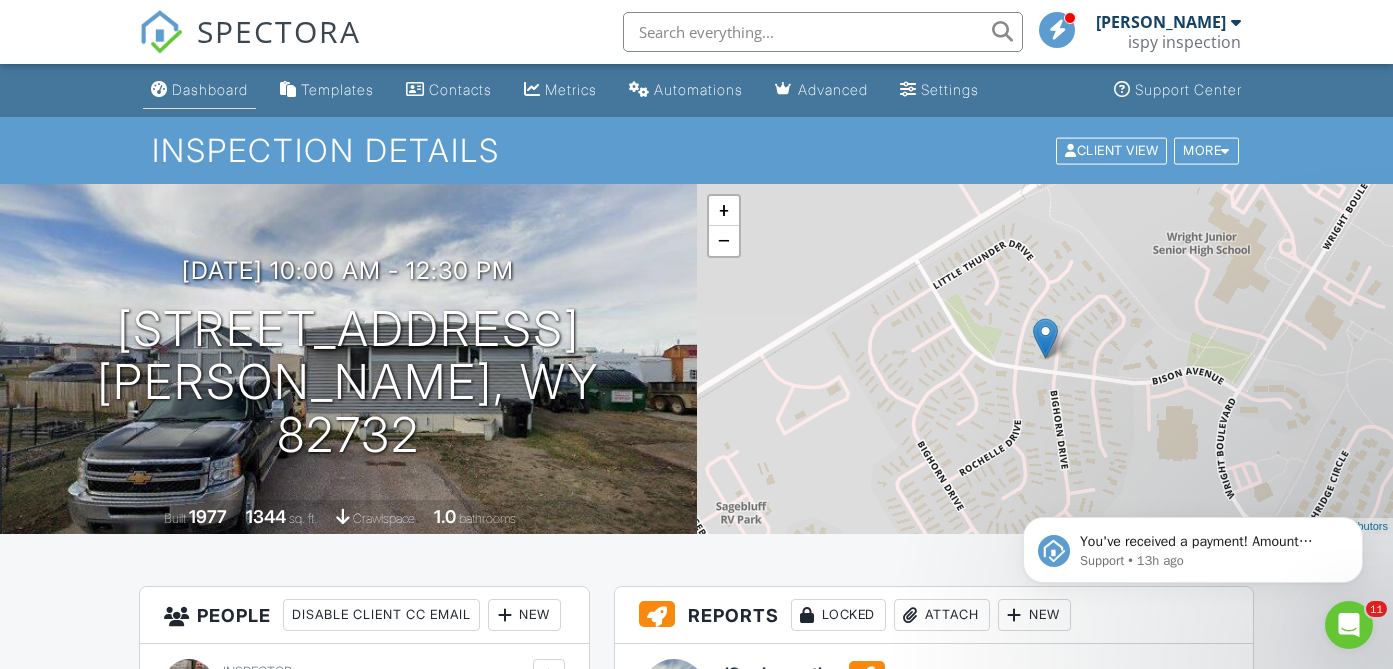 type on "Angie will get you a code" 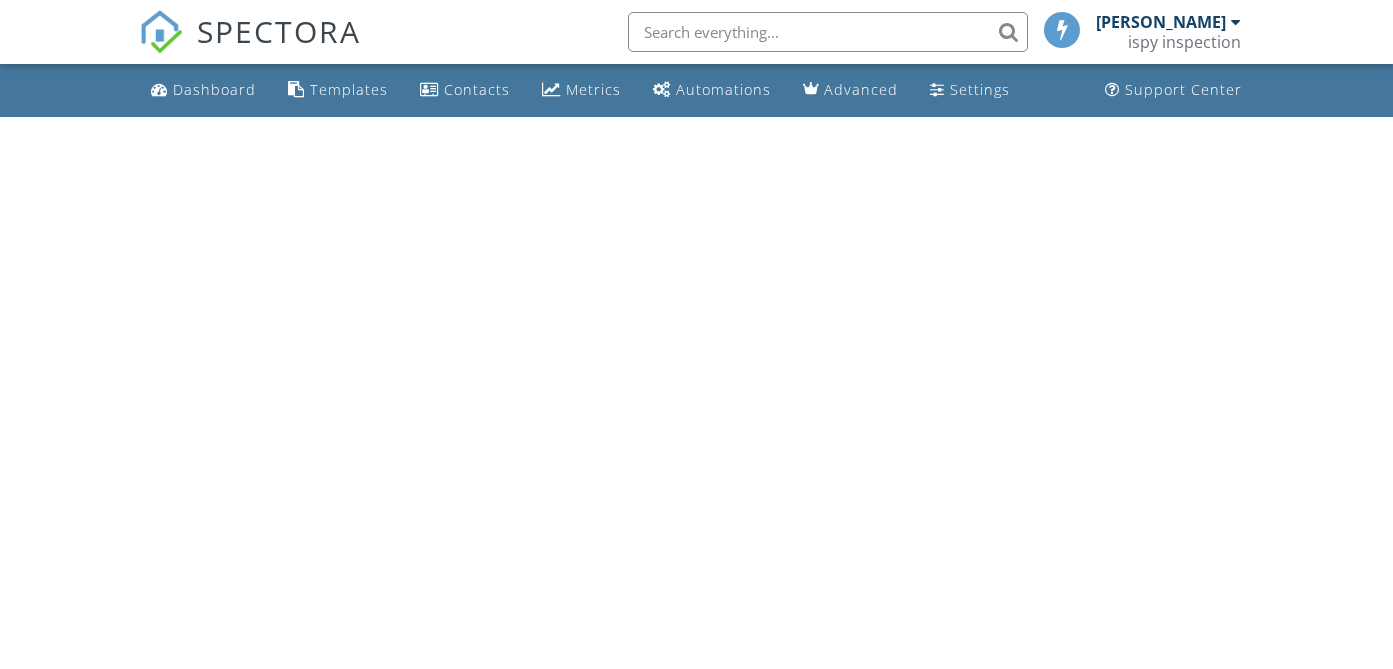 scroll, scrollTop: 0, scrollLeft: 0, axis: both 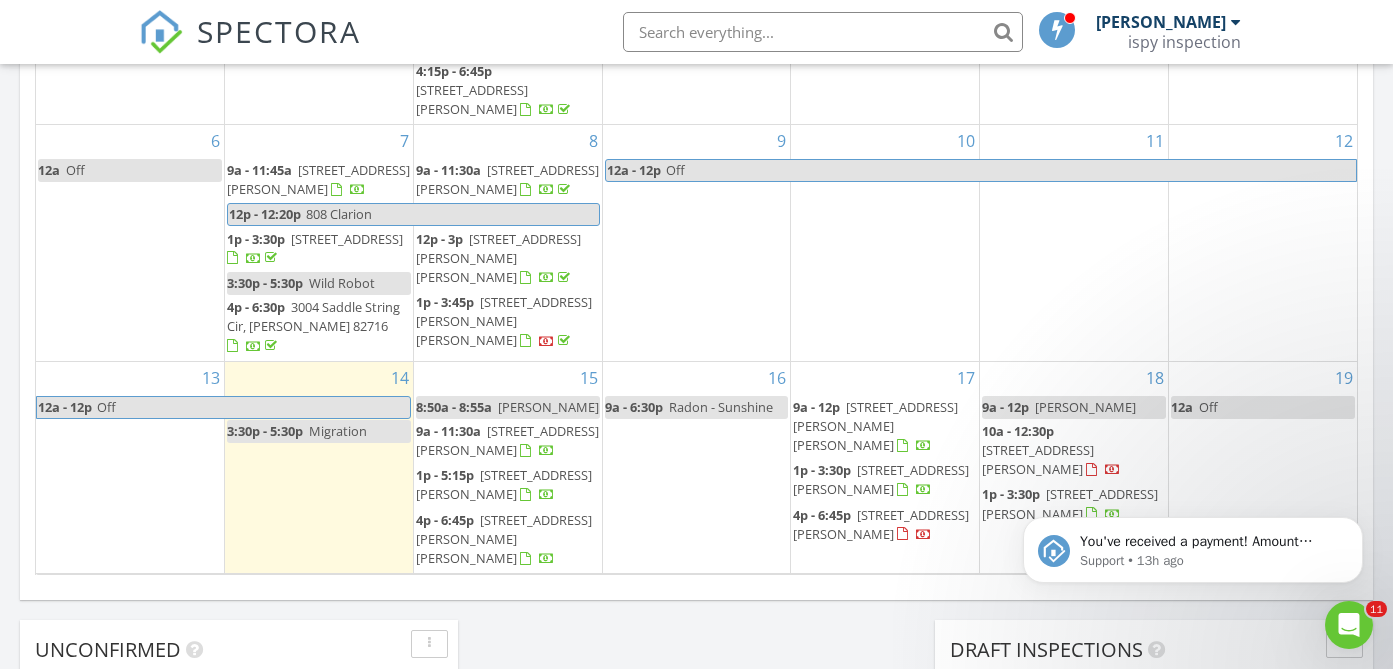 click on "[STREET_ADDRESS][PERSON_NAME]" at bounding box center (1070, 503) 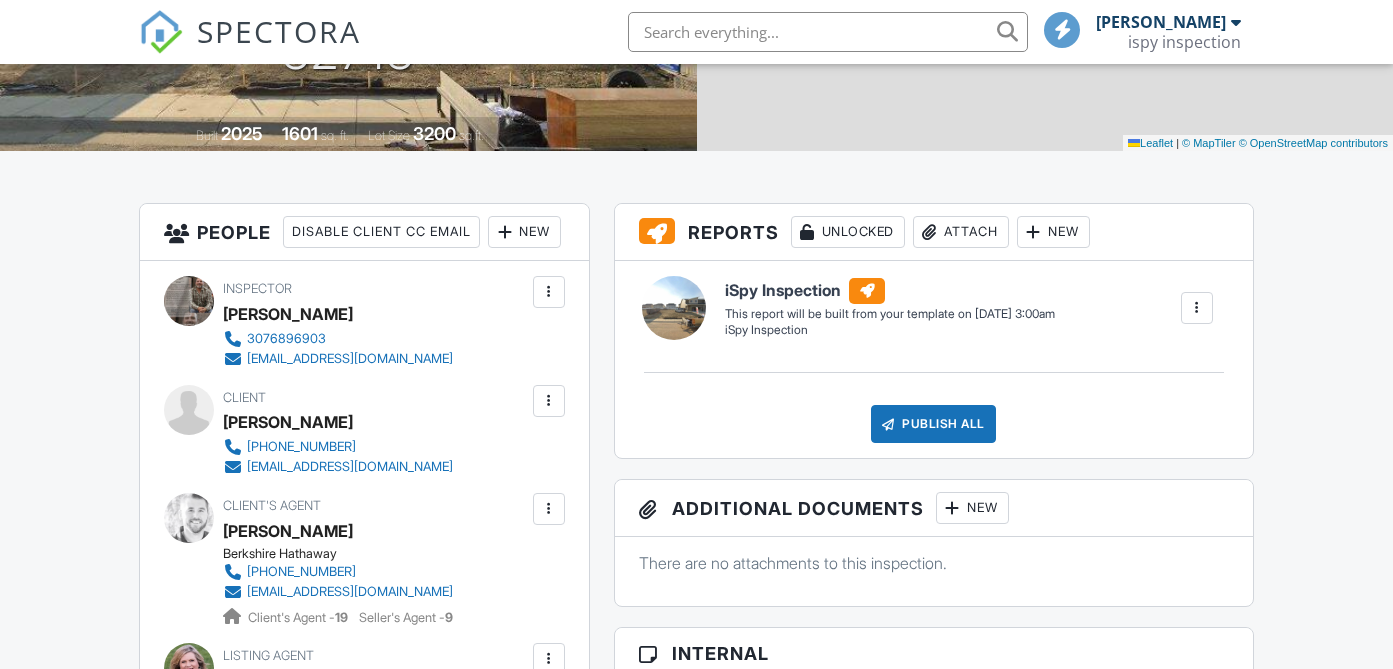 scroll, scrollTop: 383, scrollLeft: 0, axis: vertical 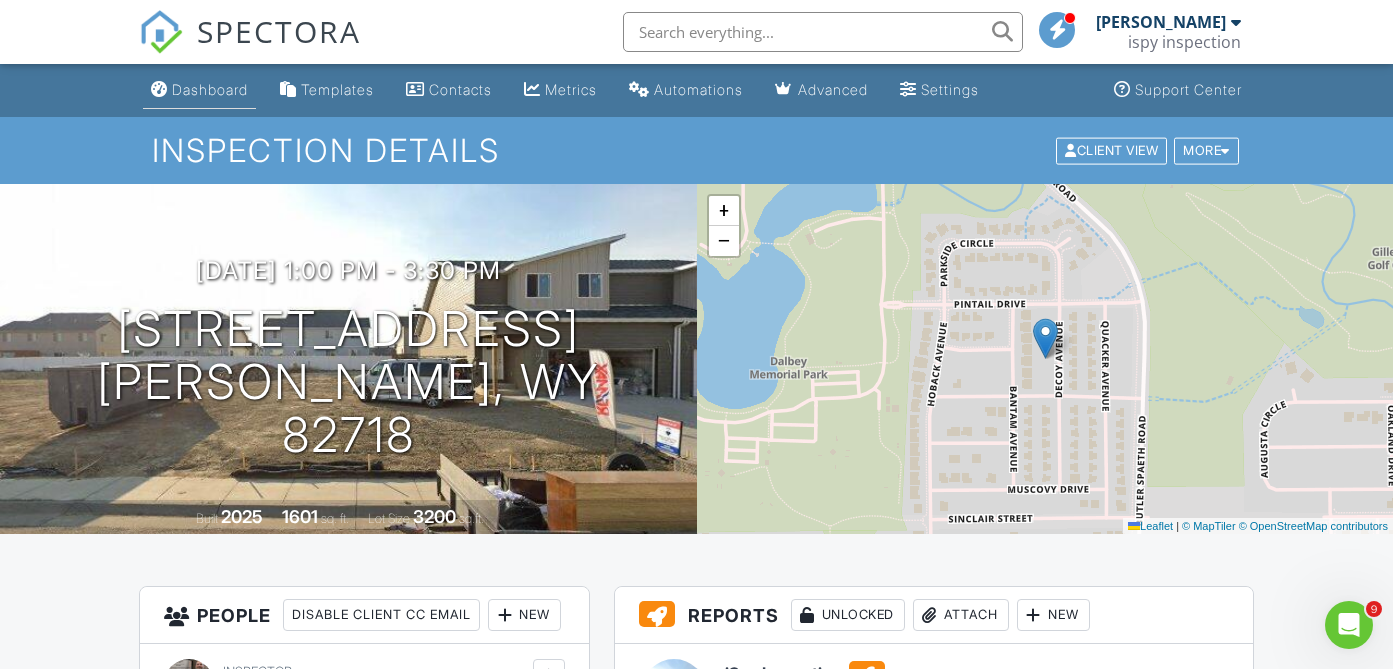 click on "Dashboard" at bounding box center (210, 89) 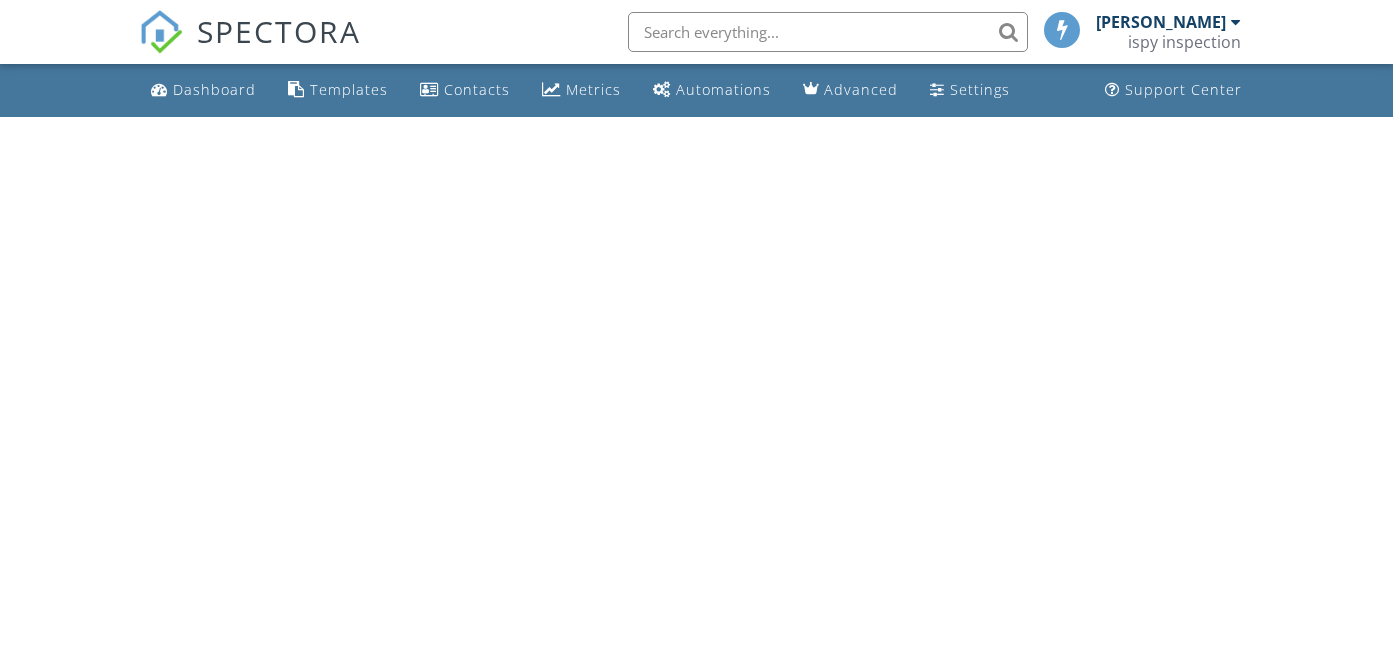 scroll, scrollTop: 0, scrollLeft: 0, axis: both 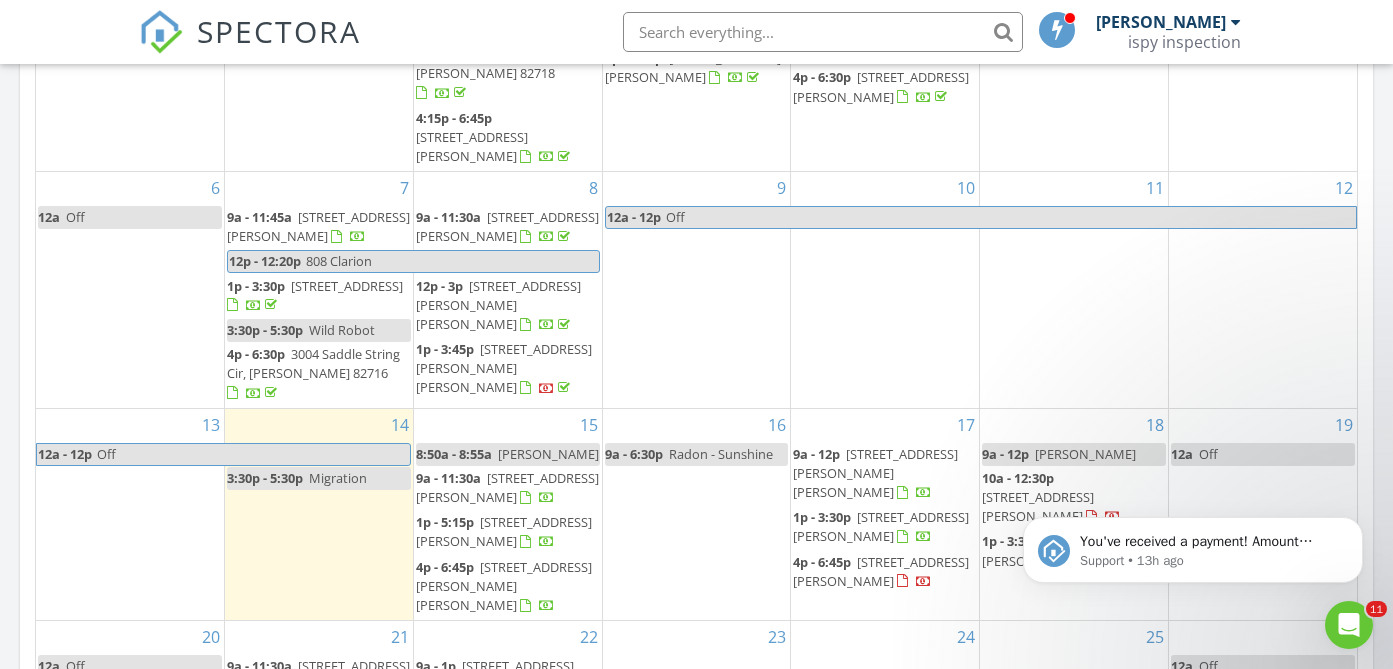 click on "1502 Melissa Ct, Gillette 82718" at bounding box center [318, 685] 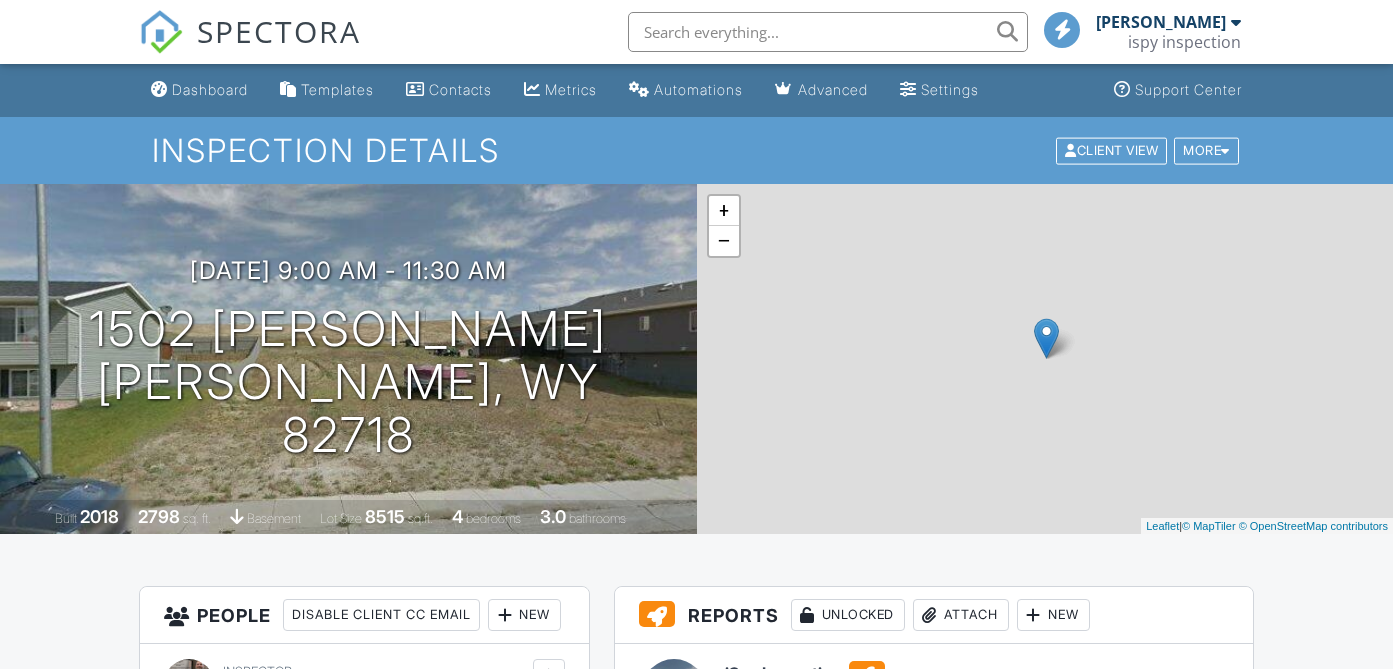 scroll, scrollTop: 922, scrollLeft: 0, axis: vertical 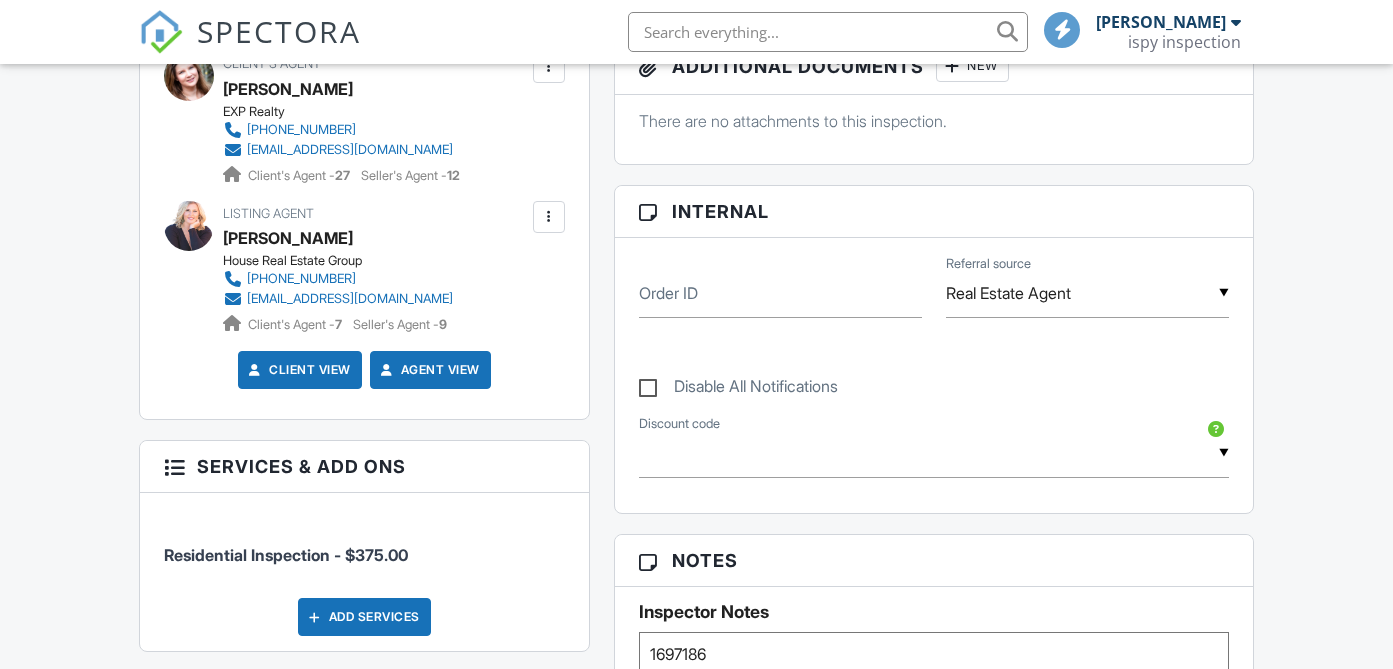 click on "Dashboard" at bounding box center [199, -735] 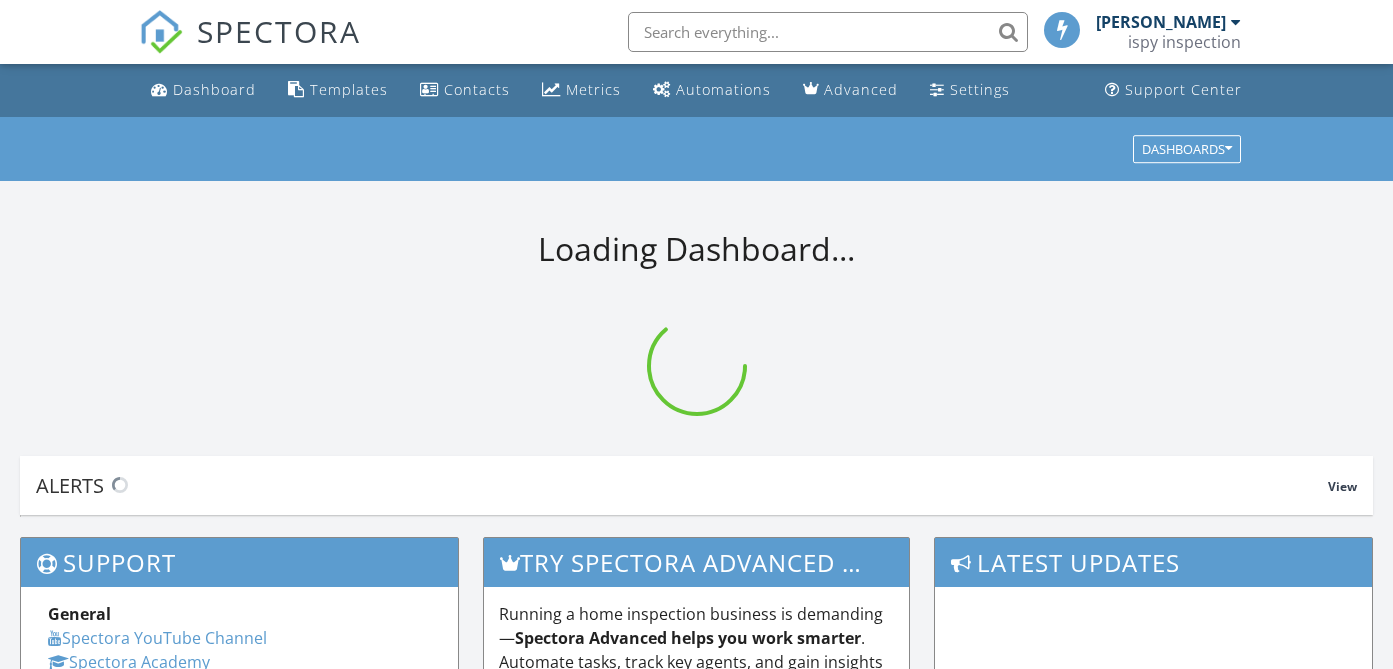 scroll, scrollTop: 0, scrollLeft: 0, axis: both 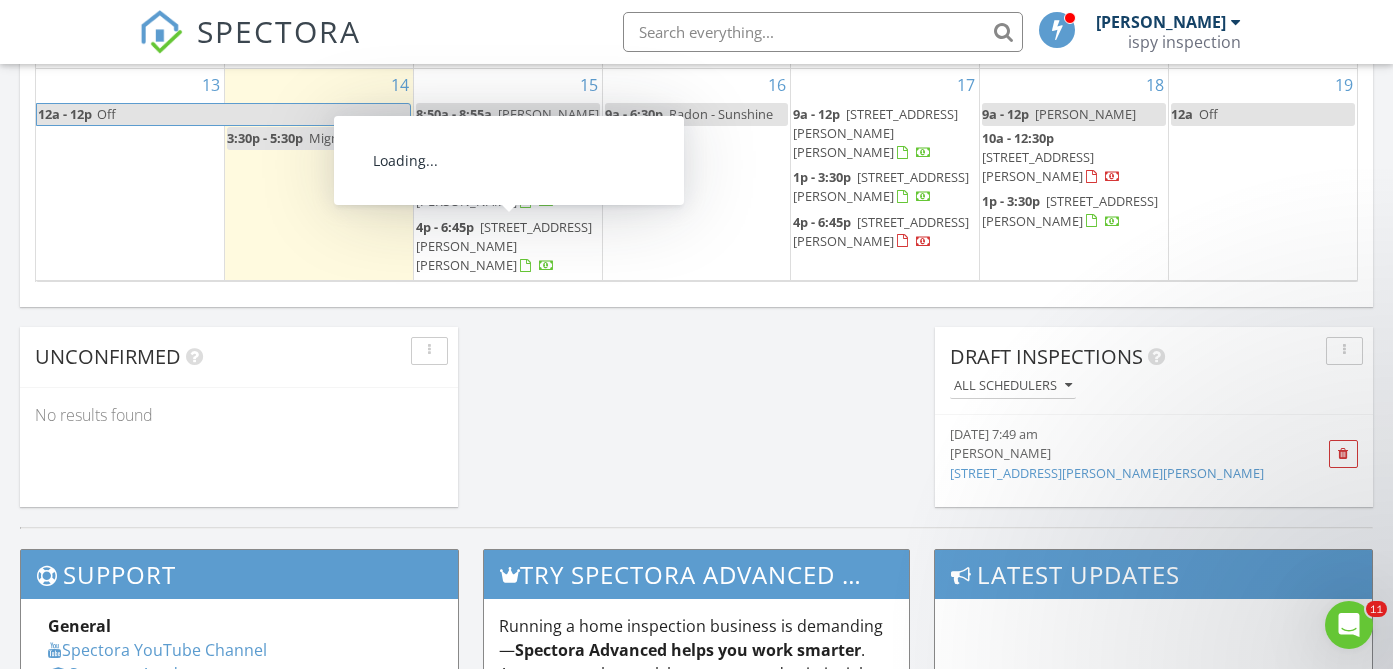 click on "[STREET_ADDRESS][PERSON_NAME]" at bounding box center [495, 335] 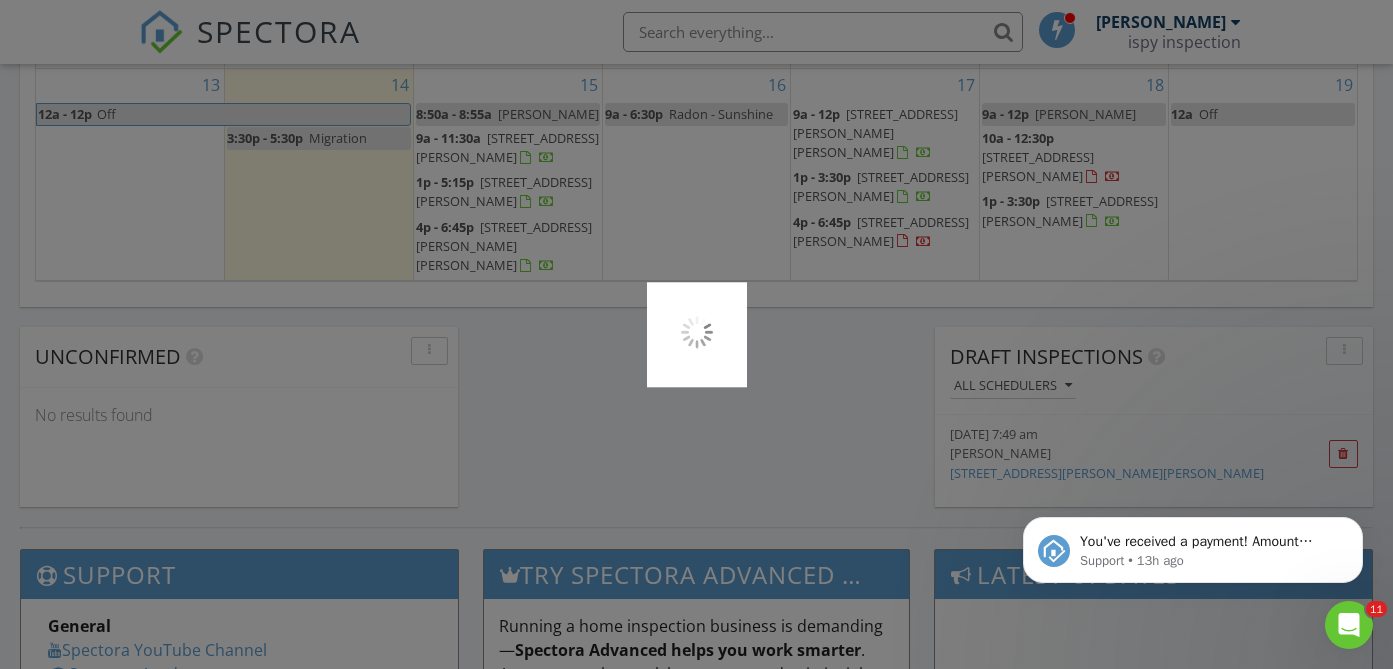 scroll, scrollTop: 0, scrollLeft: 0, axis: both 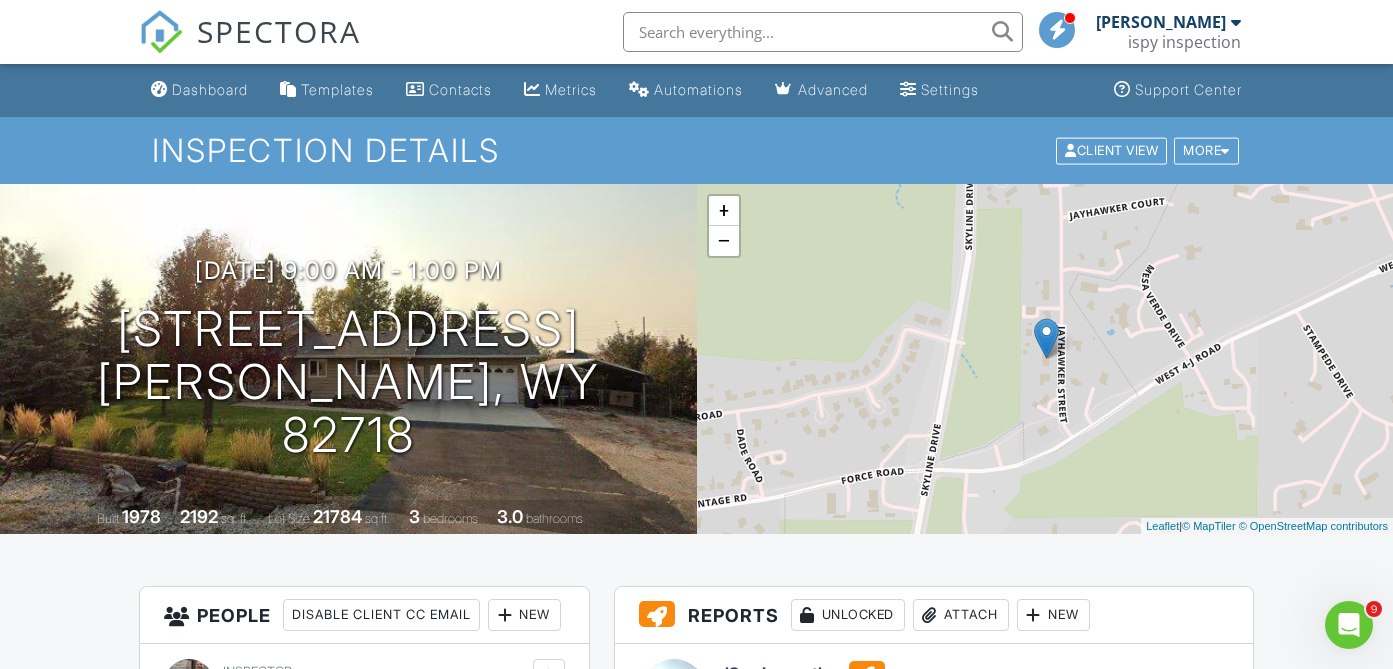 click at bounding box center (161, 32) 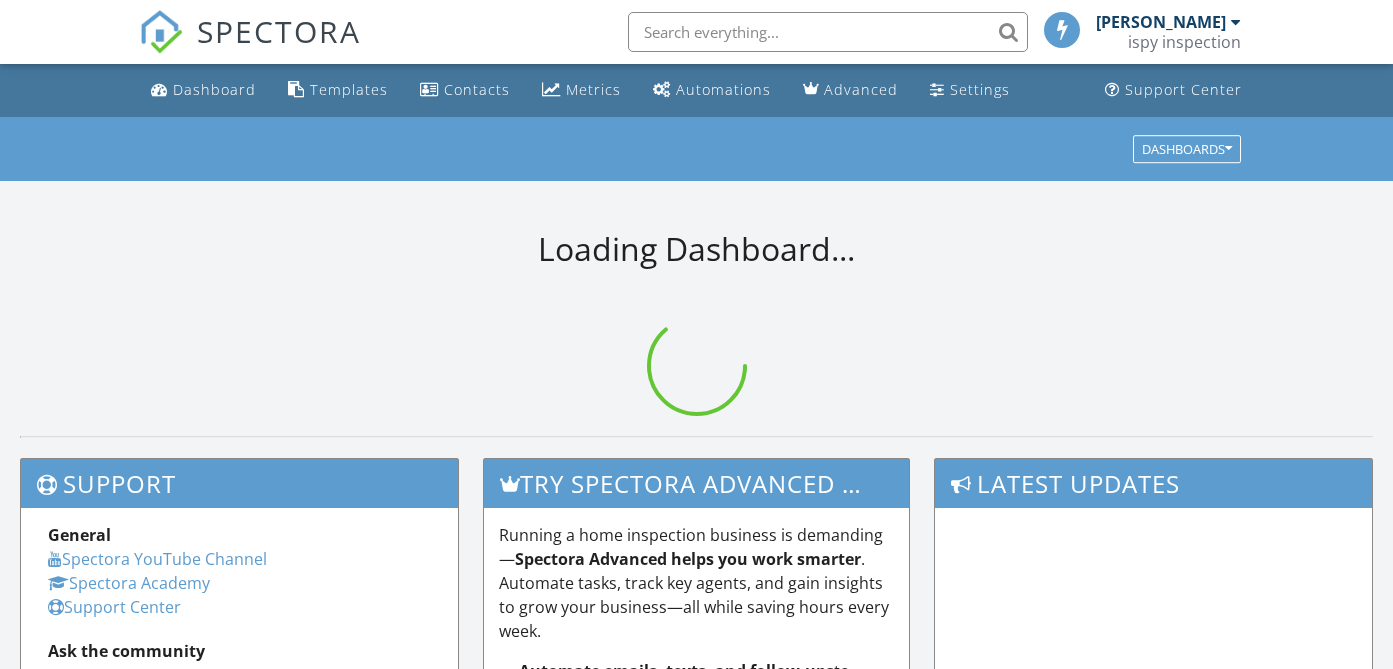 scroll, scrollTop: 0, scrollLeft: 0, axis: both 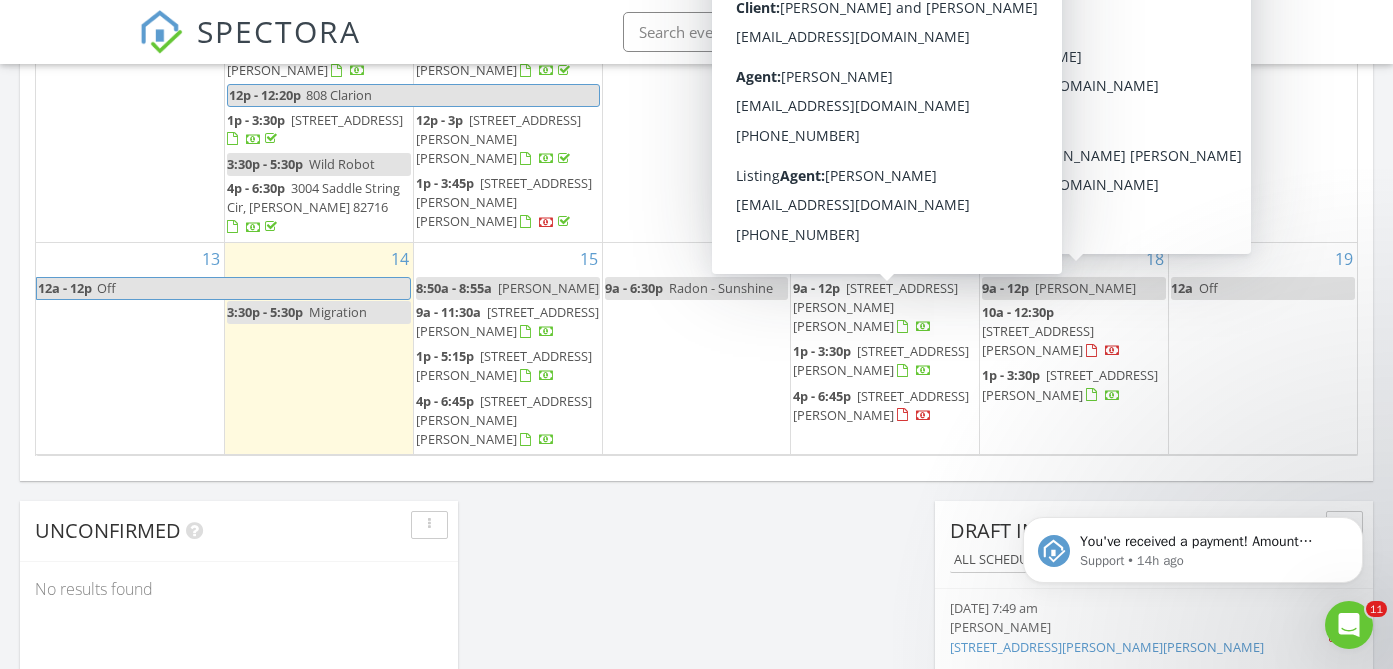 click on "[STREET_ADDRESS][PERSON_NAME]" at bounding box center [881, 405] 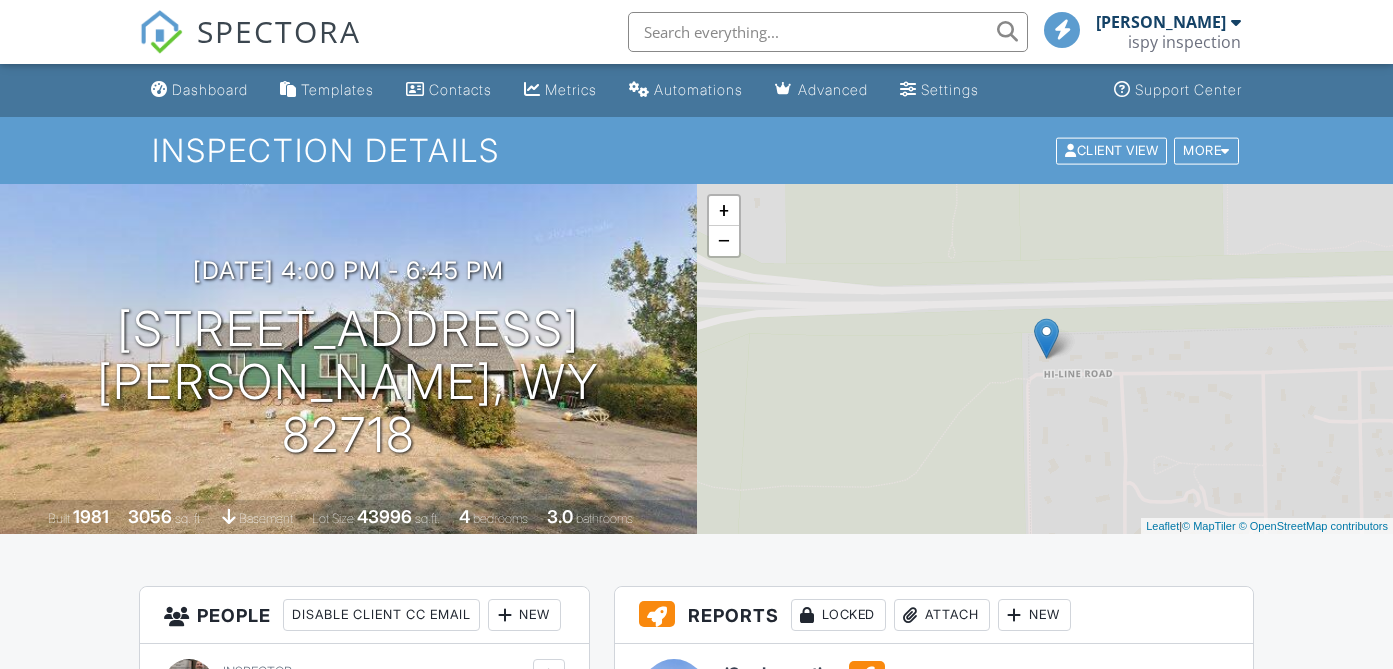 scroll, scrollTop: 123, scrollLeft: 0, axis: vertical 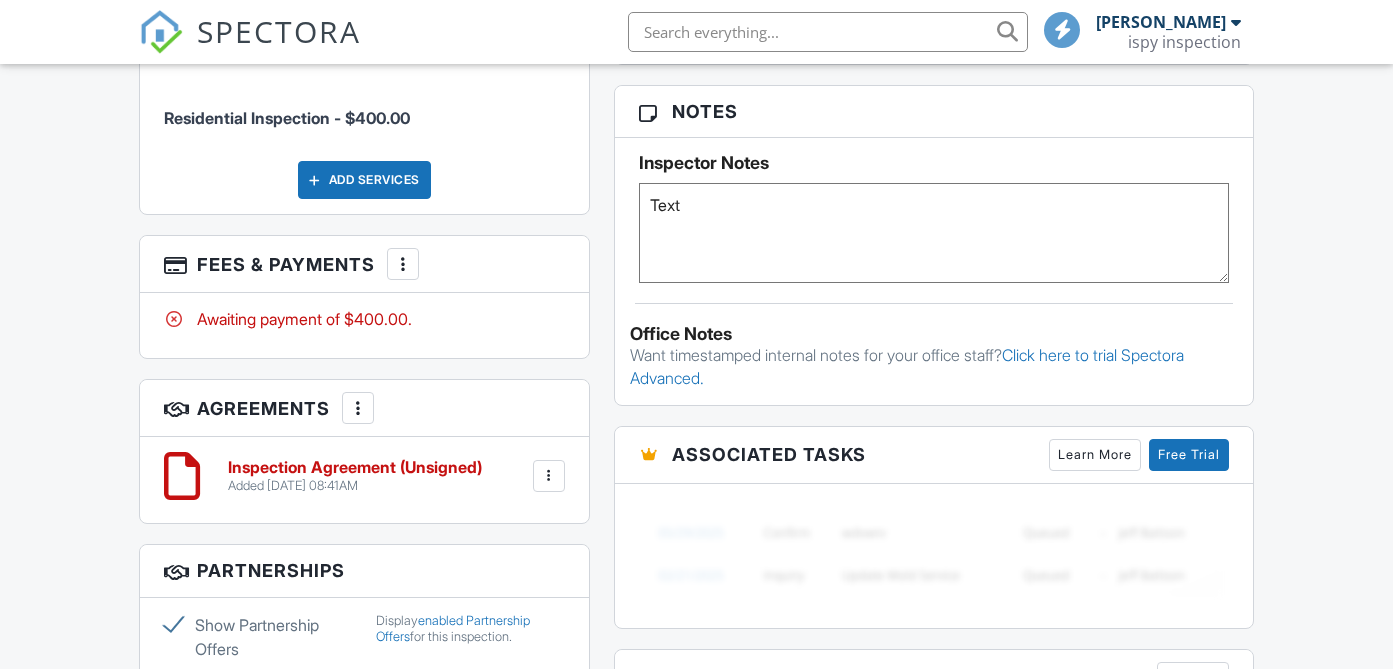 drag, startPoint x: 761, startPoint y: 221, endPoint x: 639, endPoint y: 202, distance: 123.47064 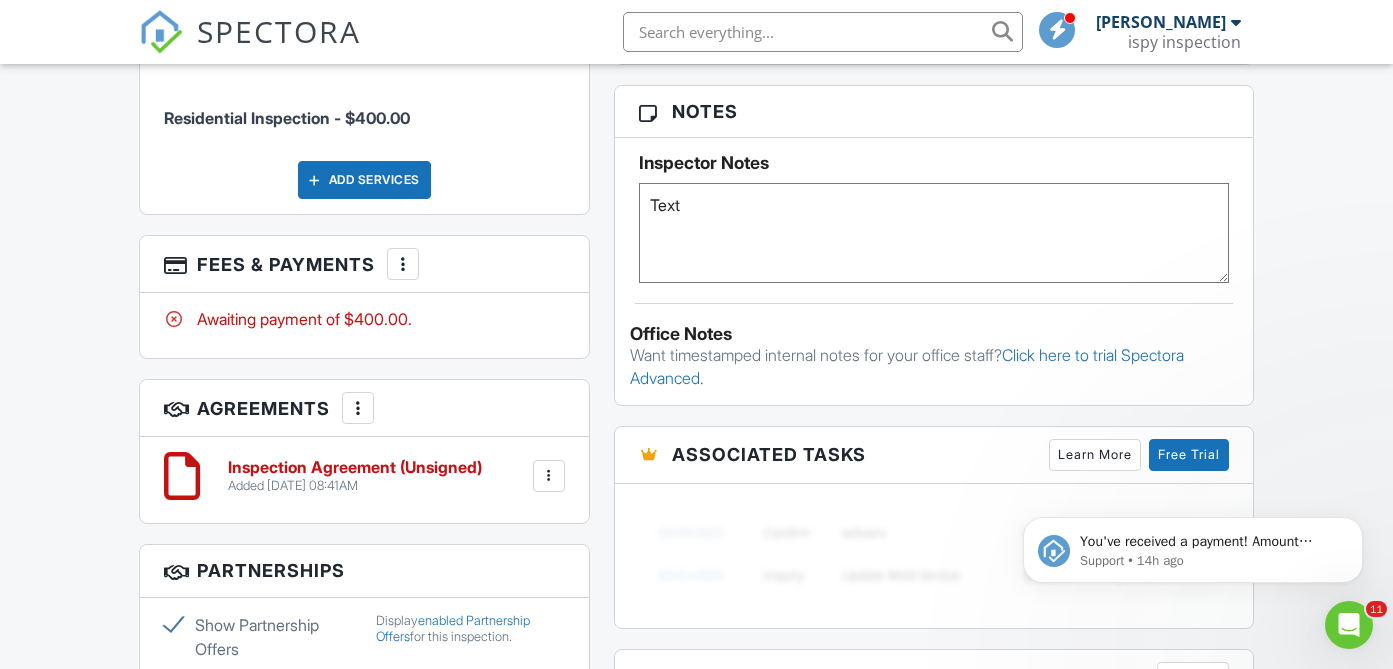 scroll, scrollTop: 0, scrollLeft: 0, axis: both 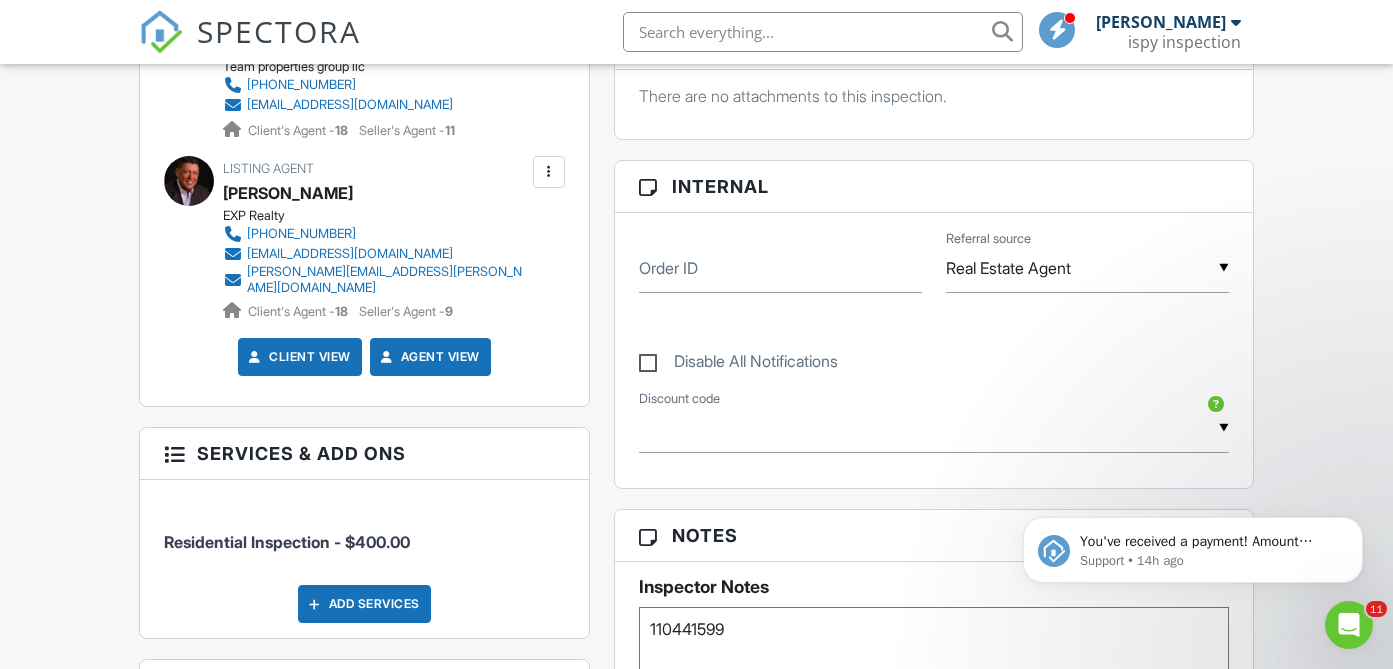 type on "110441599" 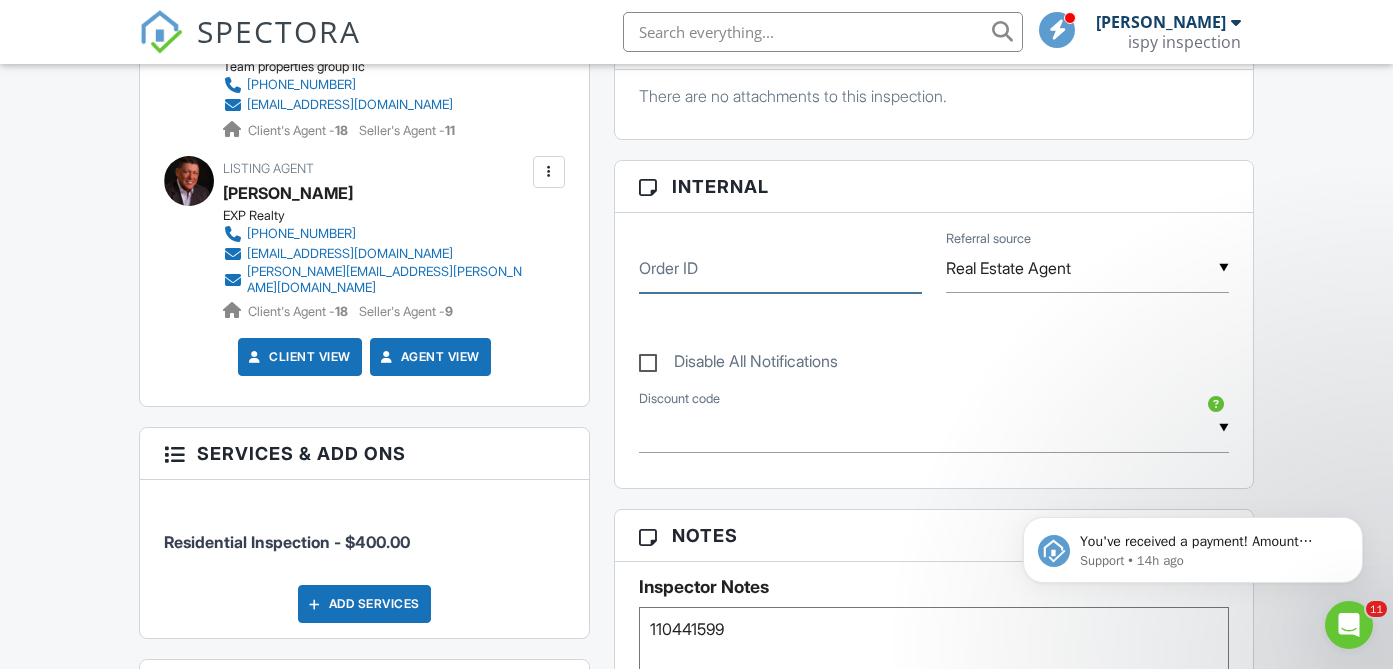 click on "Order ID" at bounding box center [780, 268] 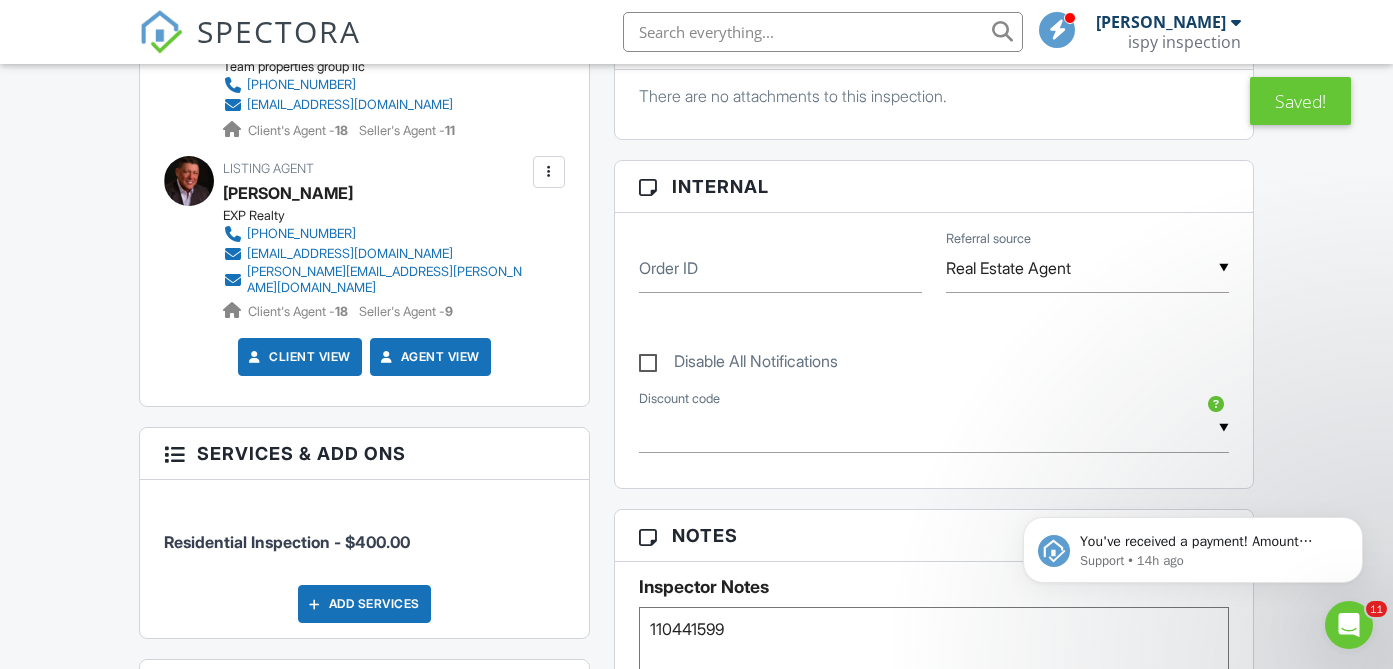 click at bounding box center [161, 32] 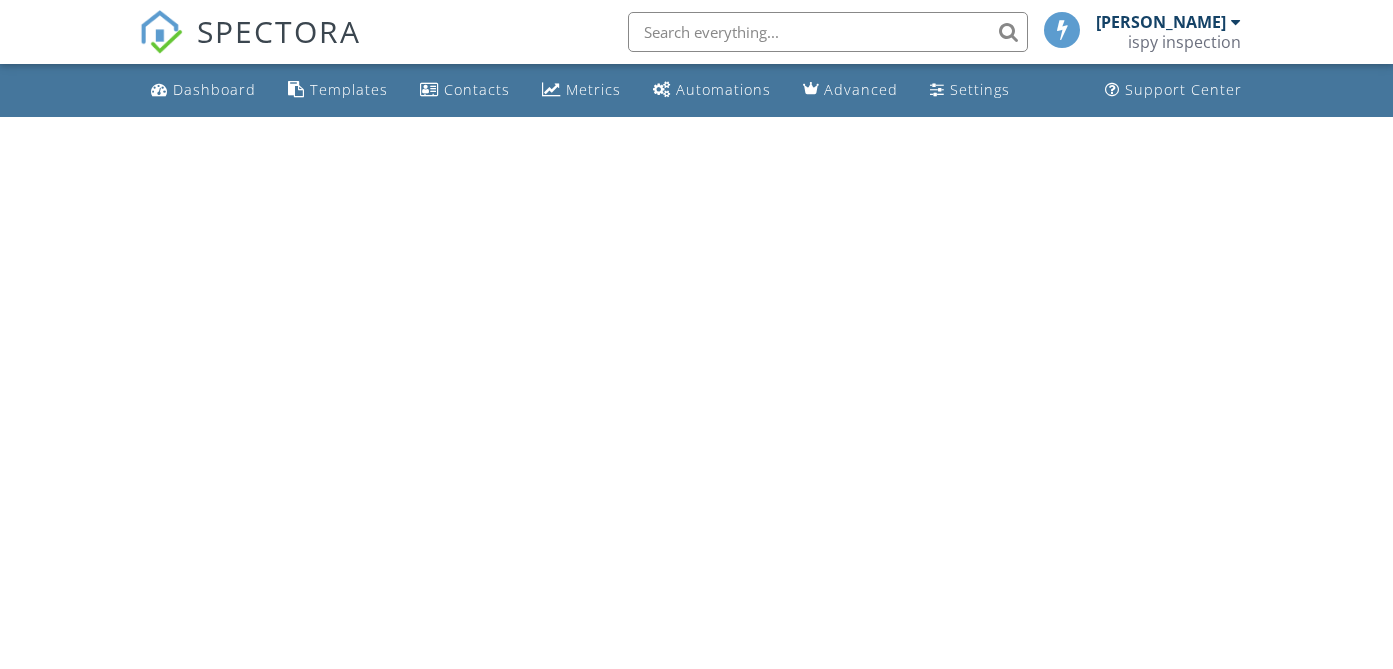 scroll, scrollTop: 0, scrollLeft: 0, axis: both 